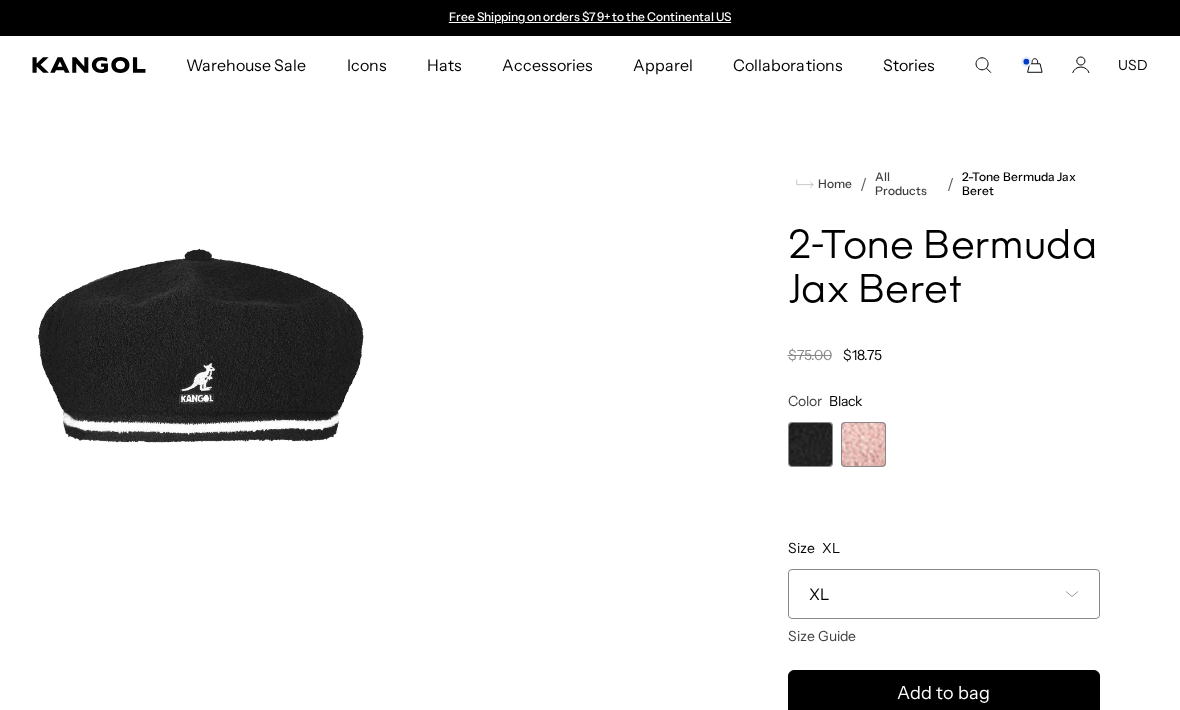 scroll, scrollTop: 0, scrollLeft: 0, axis: both 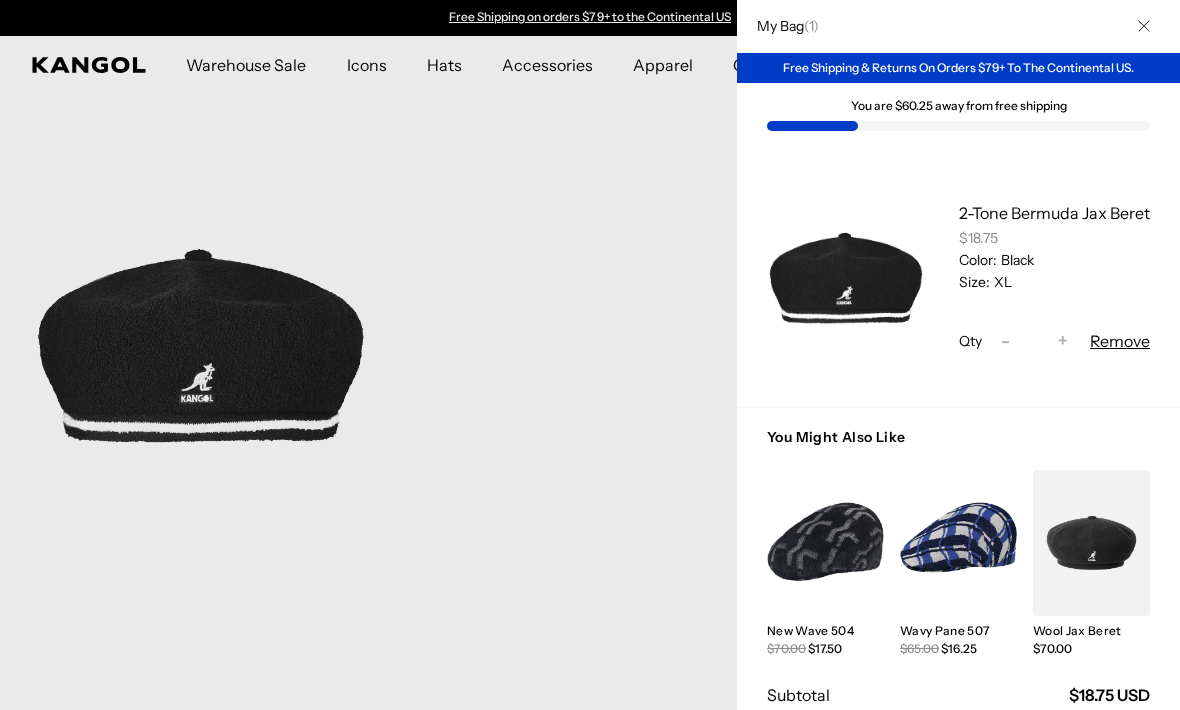 click 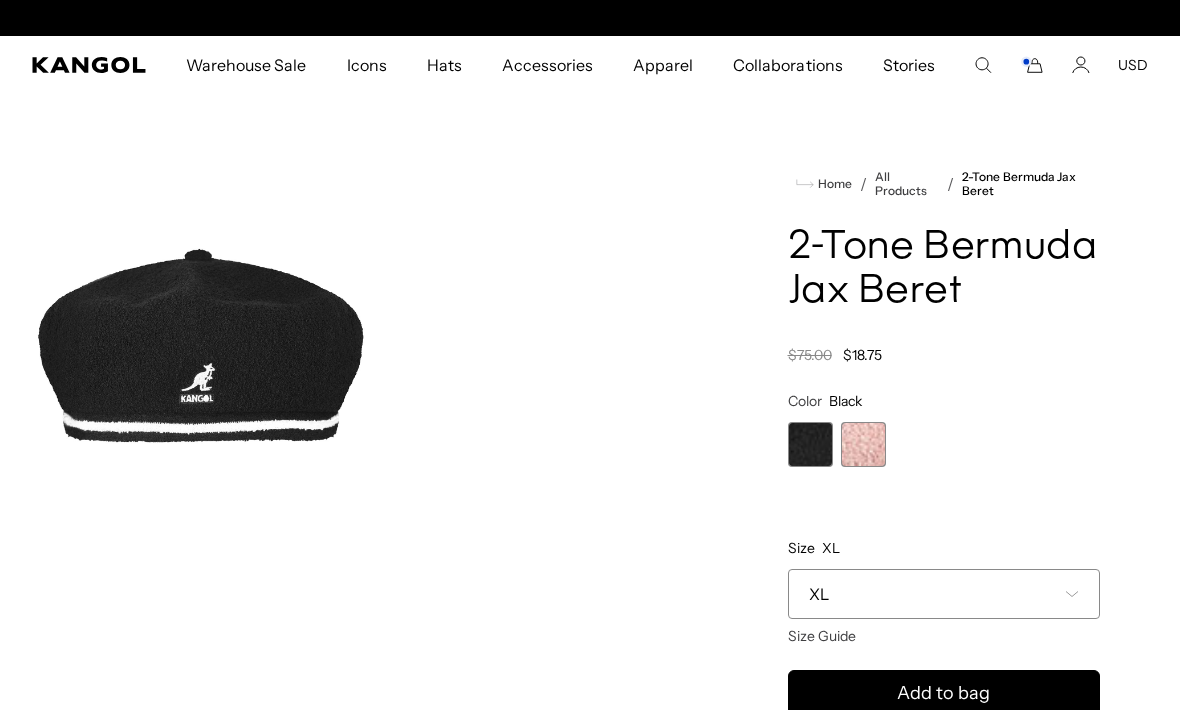 scroll, scrollTop: 0, scrollLeft: 412, axis: horizontal 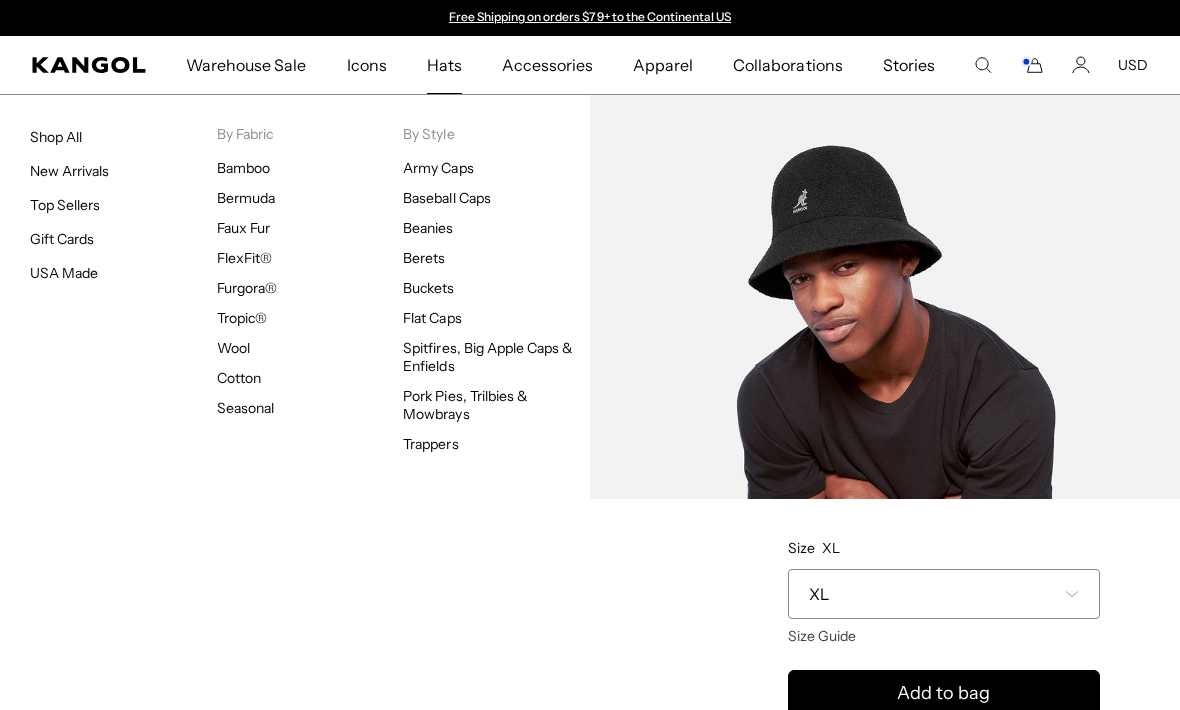 click on "Bermuda" at bounding box center (246, 198) 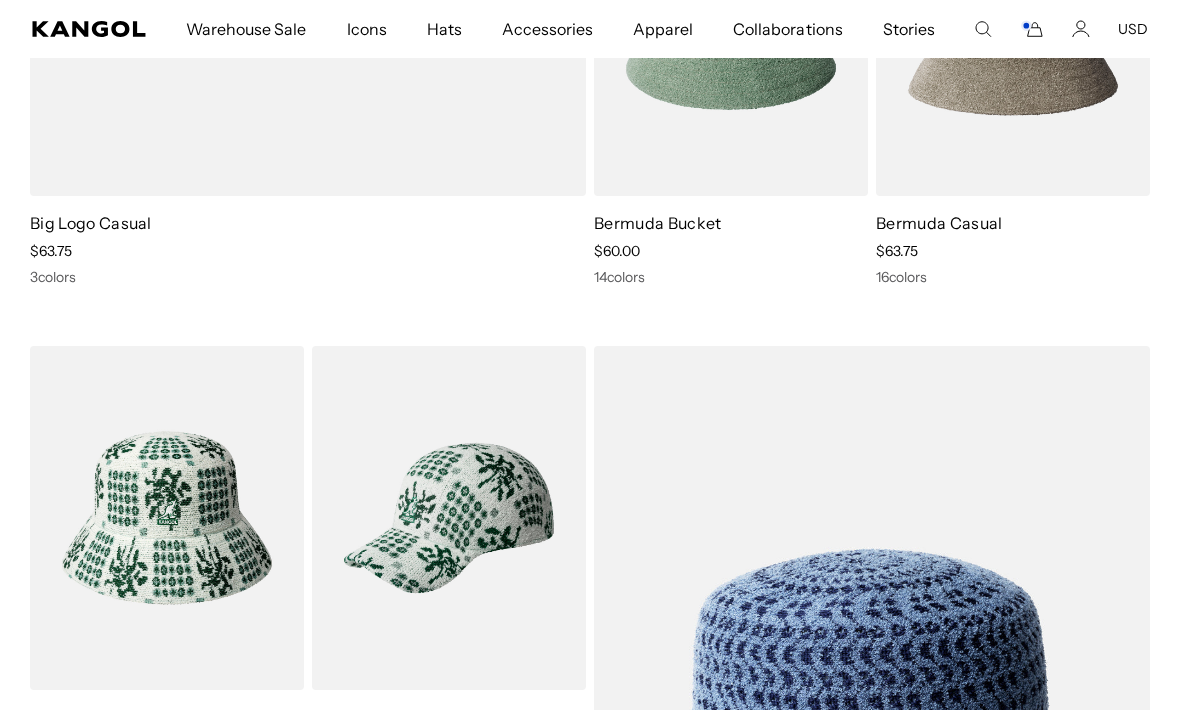 scroll, scrollTop: 1484, scrollLeft: 0, axis: vertical 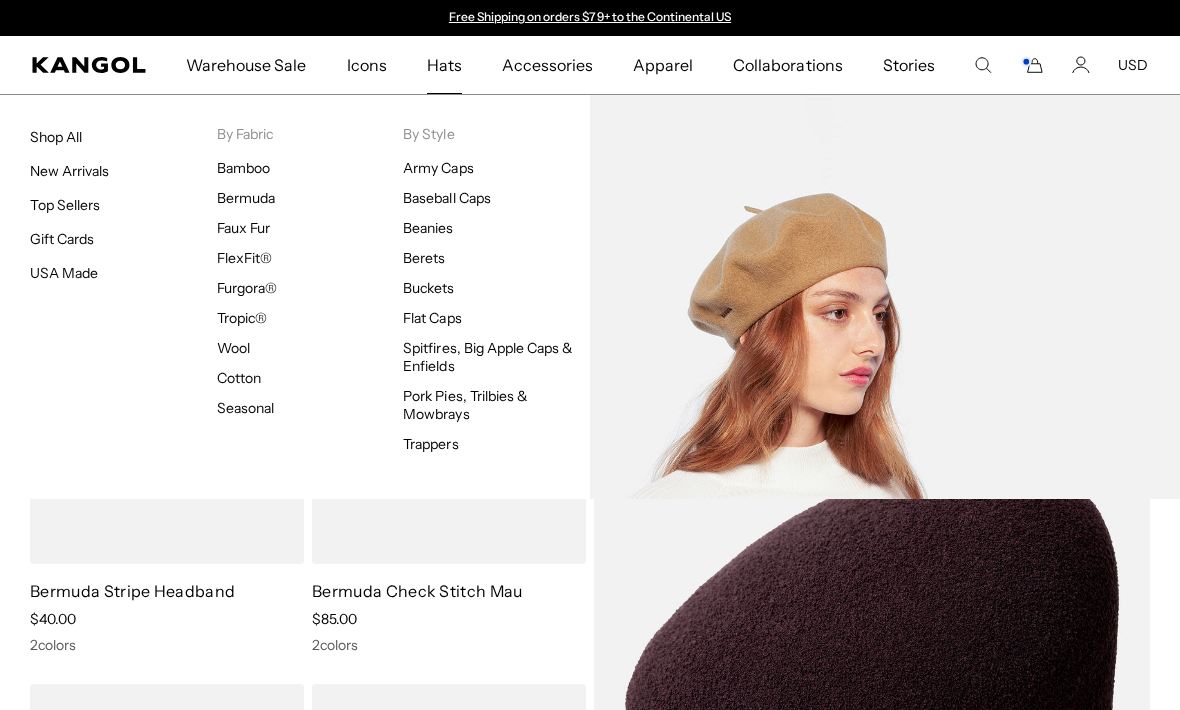 click on "Berets" at bounding box center (424, 258) 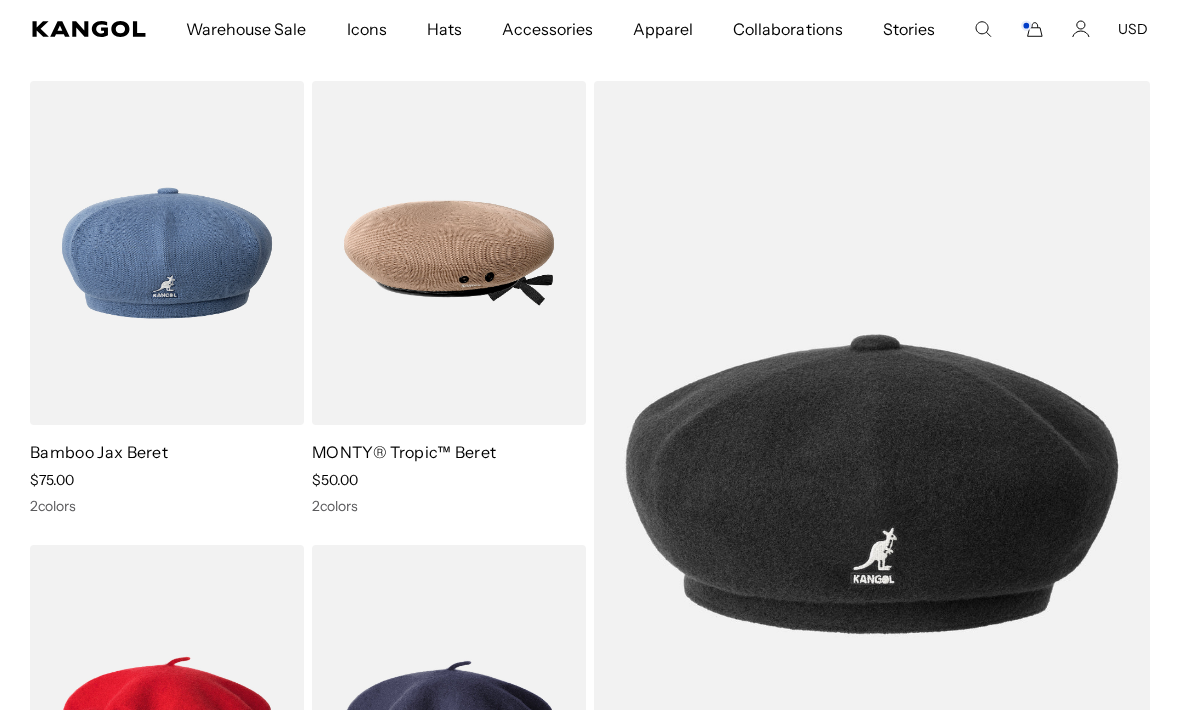 scroll, scrollTop: 0, scrollLeft: 0, axis: both 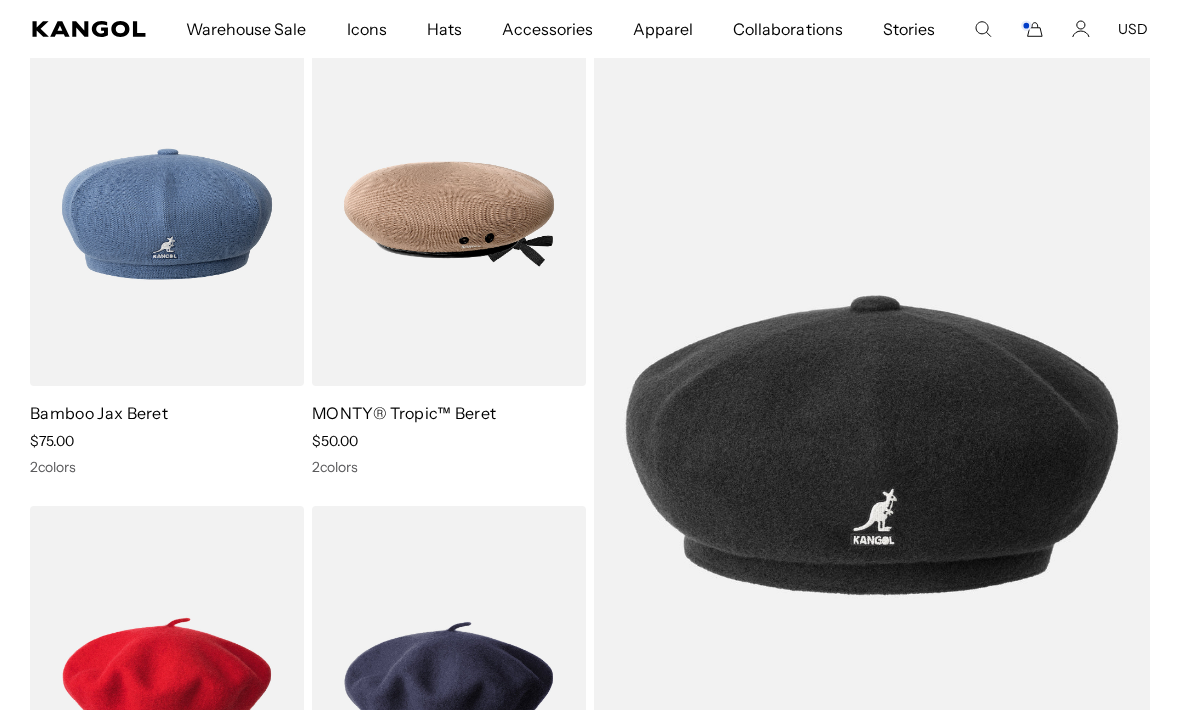 click at bounding box center [0, 0] 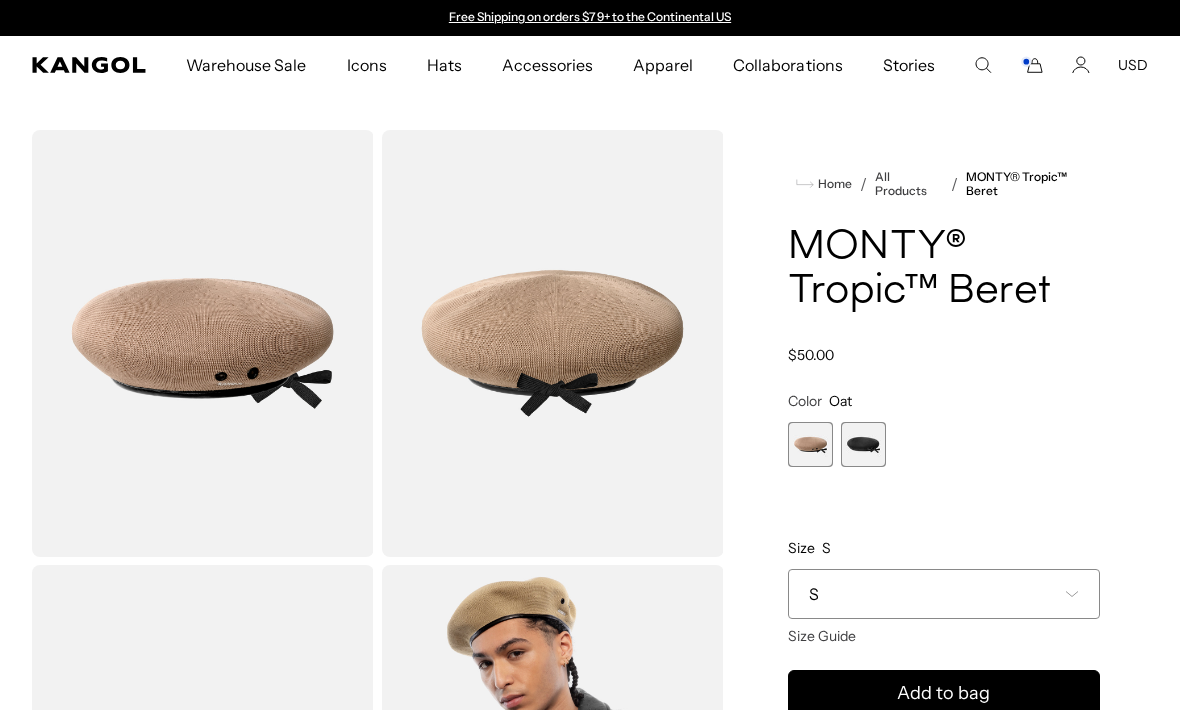 scroll, scrollTop: 0, scrollLeft: 0, axis: both 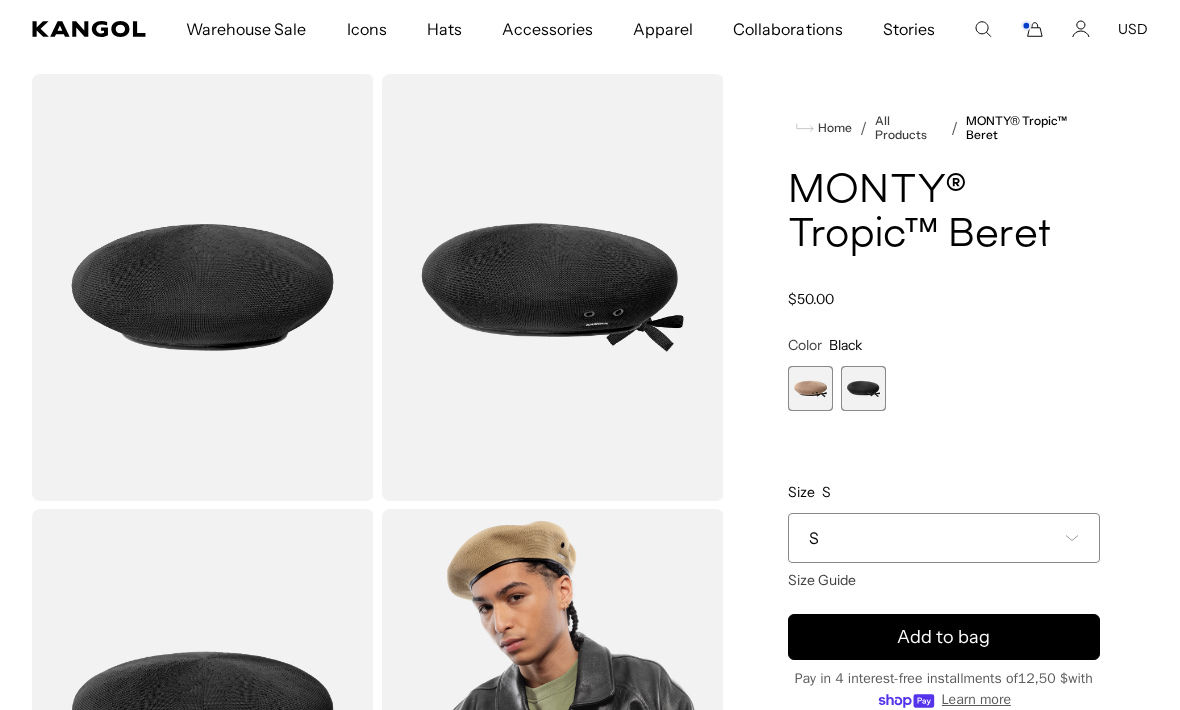 click on "Warehouse Sale
Warehouse Sale
Limited Time: Select Spring Styles on Sale
Sale Hats
Sale Accessories
Icons
Icons" at bounding box center (590, 29) 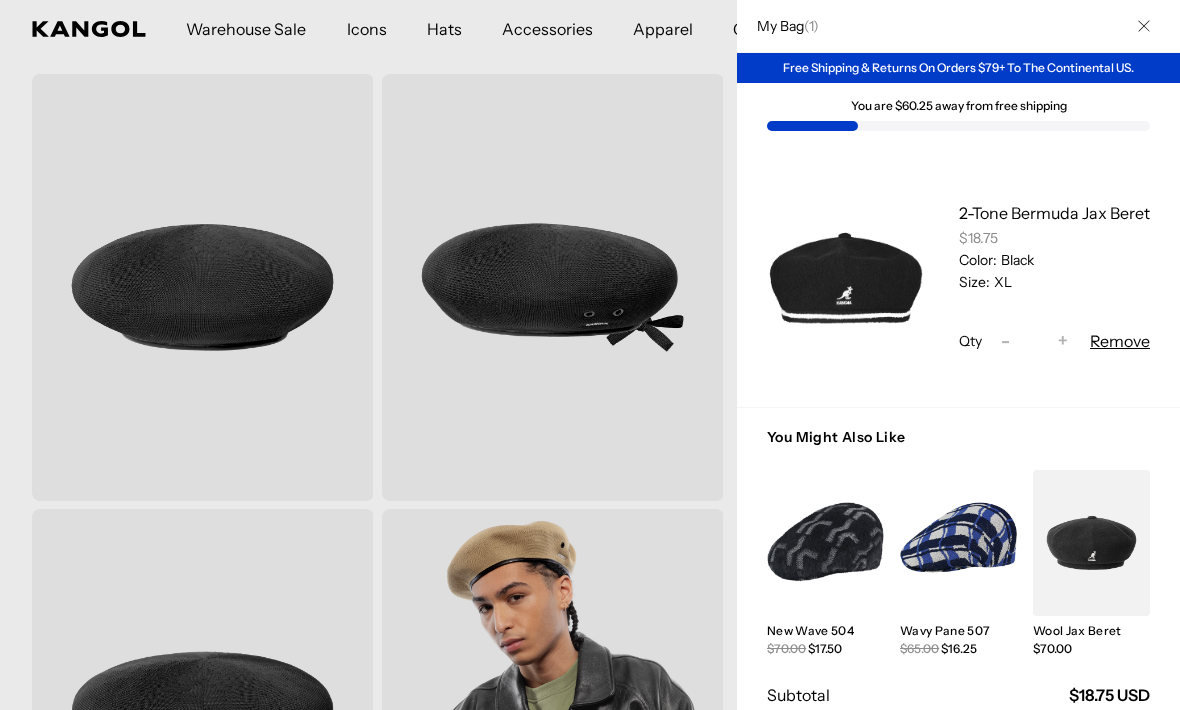 scroll, scrollTop: 0, scrollLeft: 412, axis: horizontal 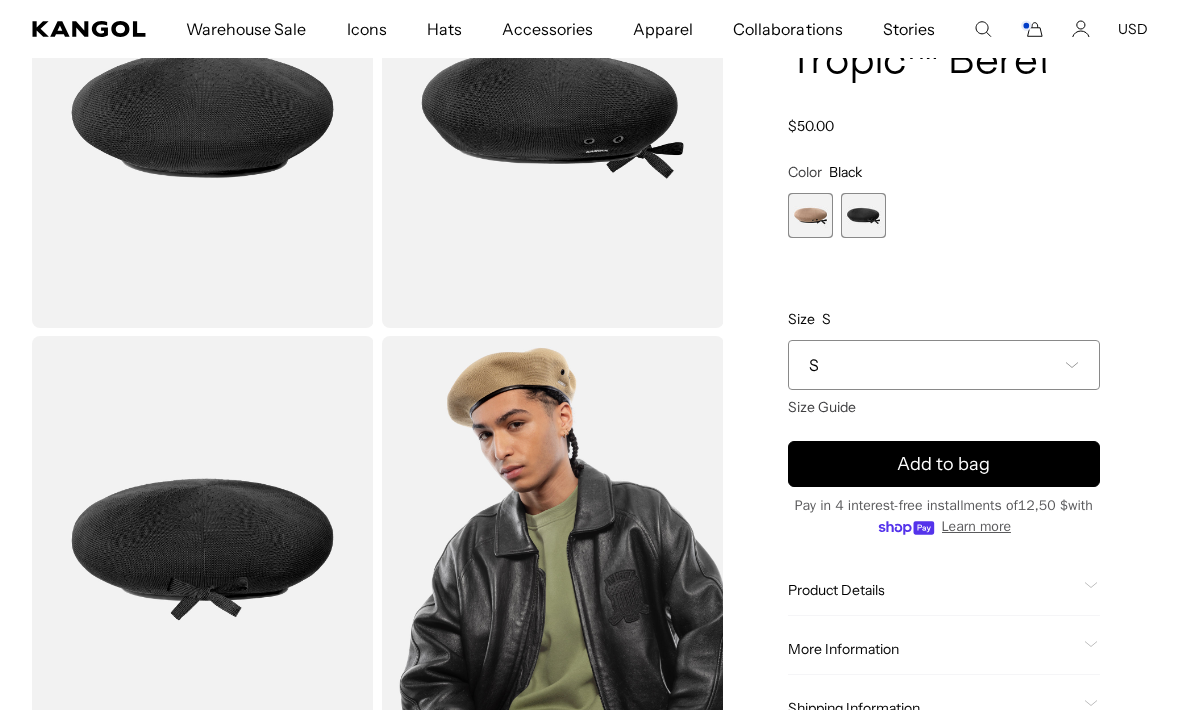 click on "S" at bounding box center [944, 365] 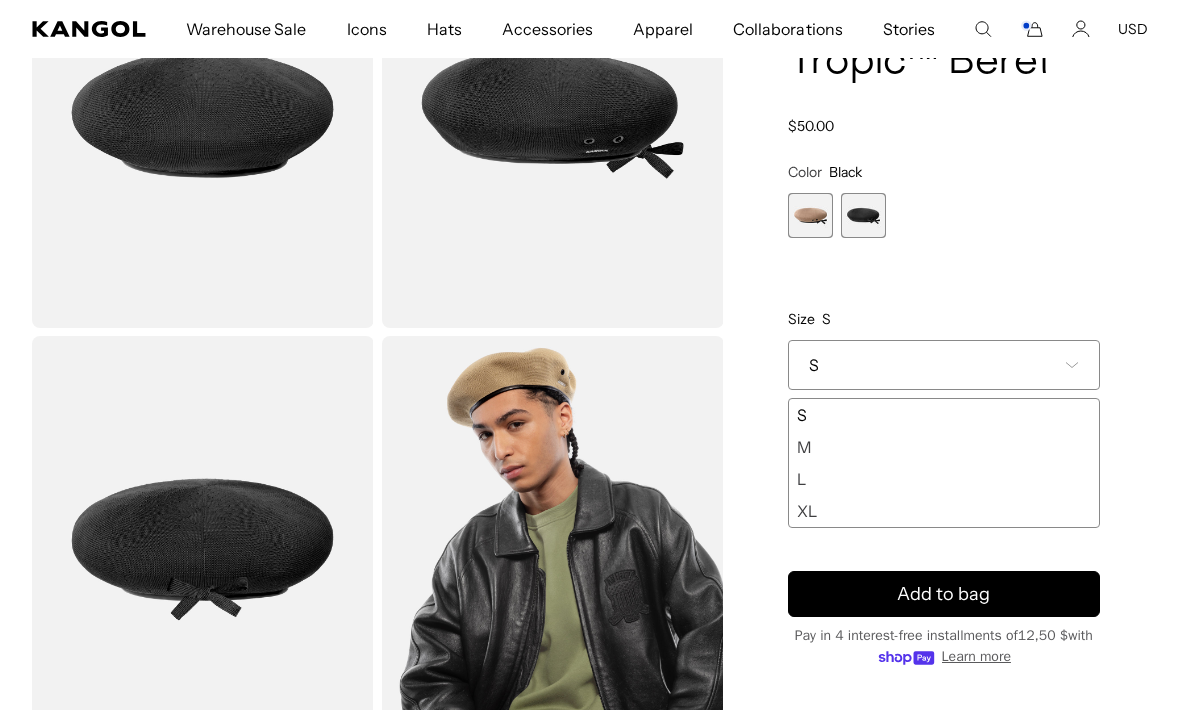 scroll, scrollTop: 0, scrollLeft: 0, axis: both 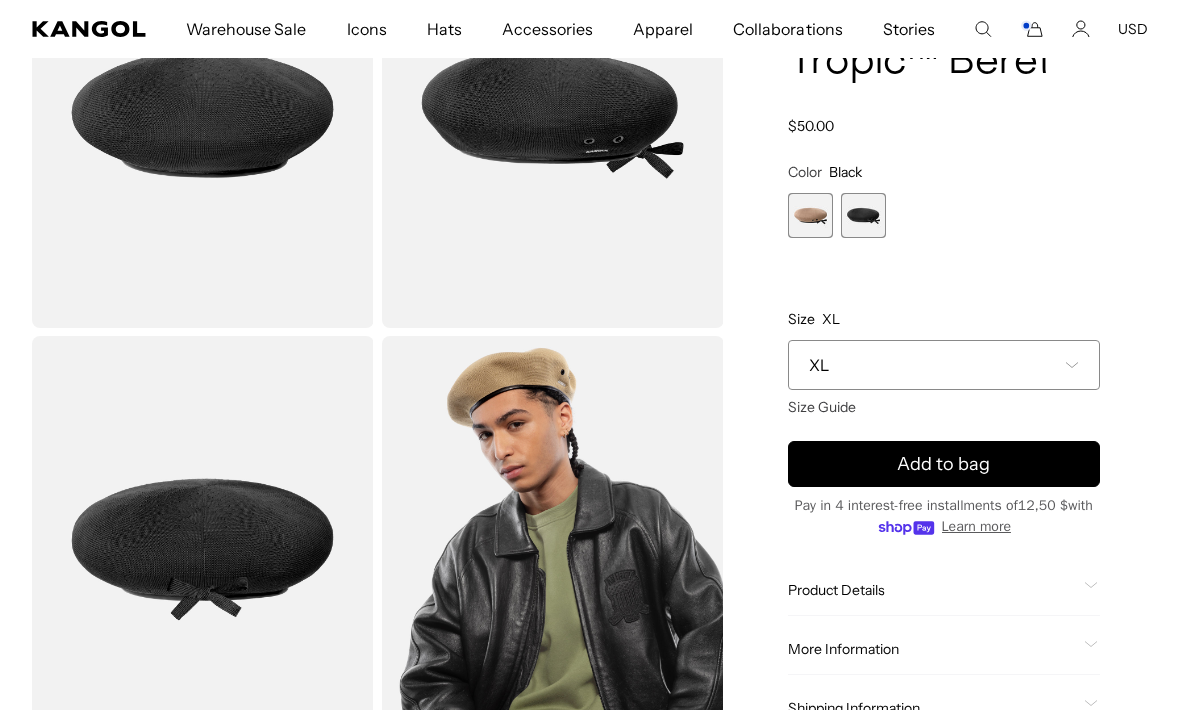 click on "Add to bag" at bounding box center [944, 464] 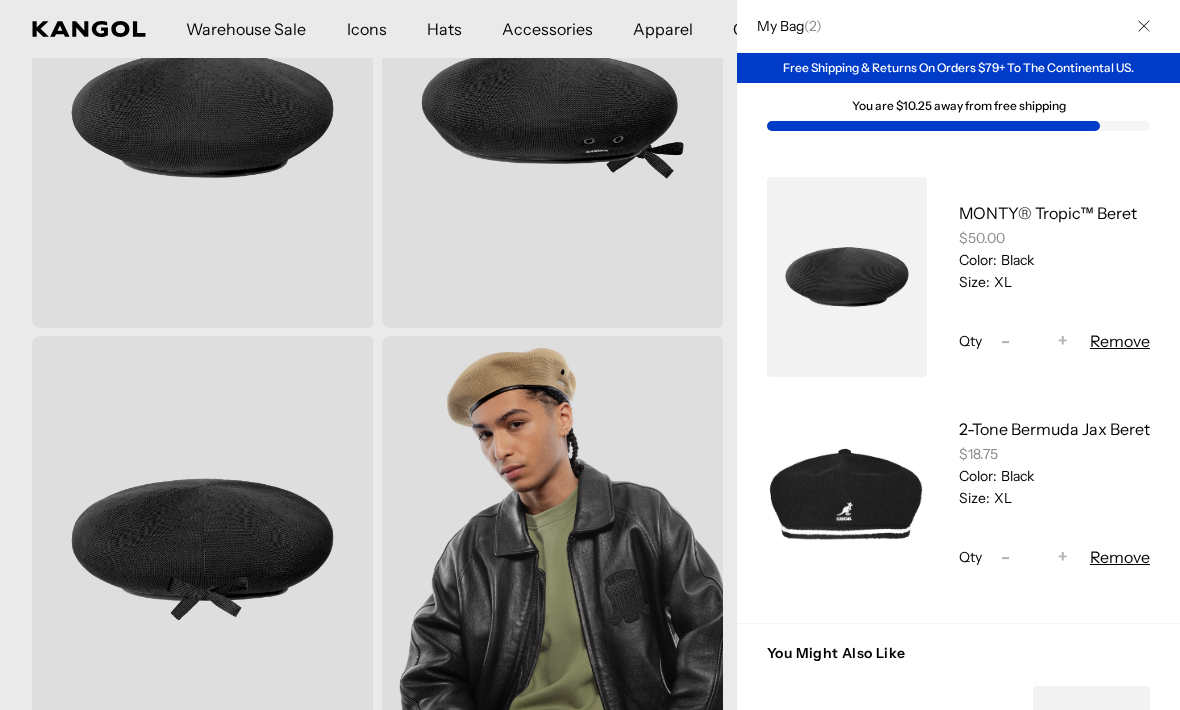 scroll, scrollTop: 0, scrollLeft: 412, axis: horizontal 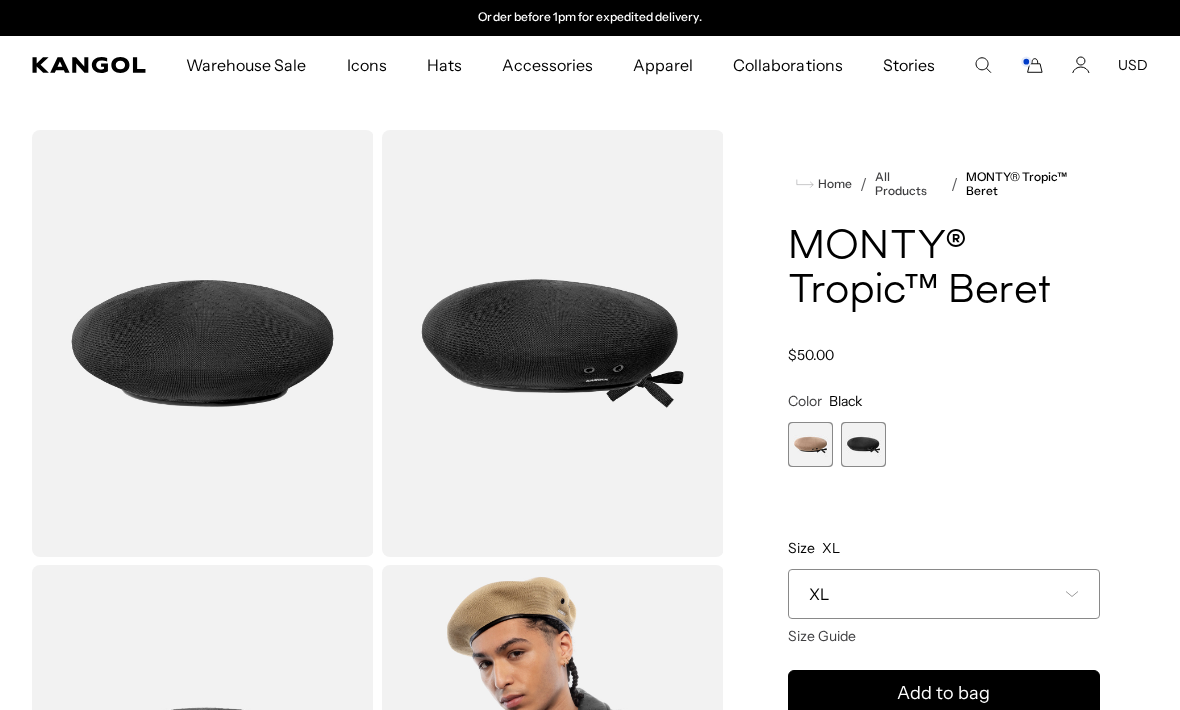 click 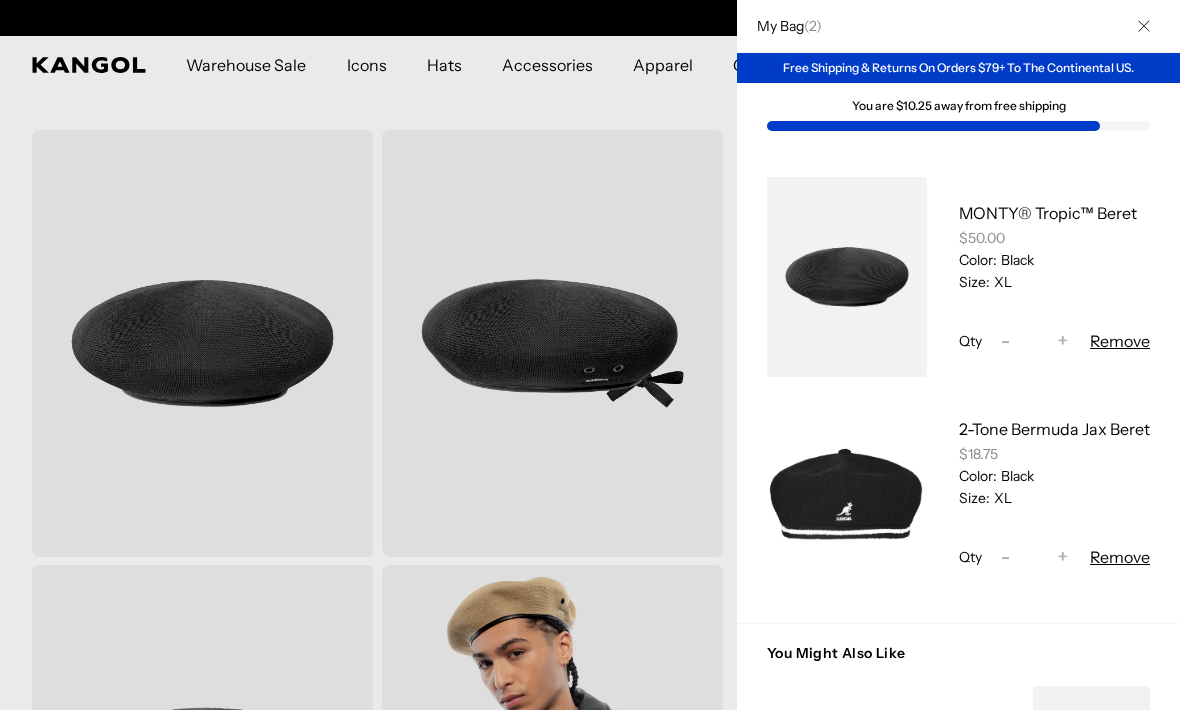 scroll, scrollTop: 0, scrollLeft: 0, axis: both 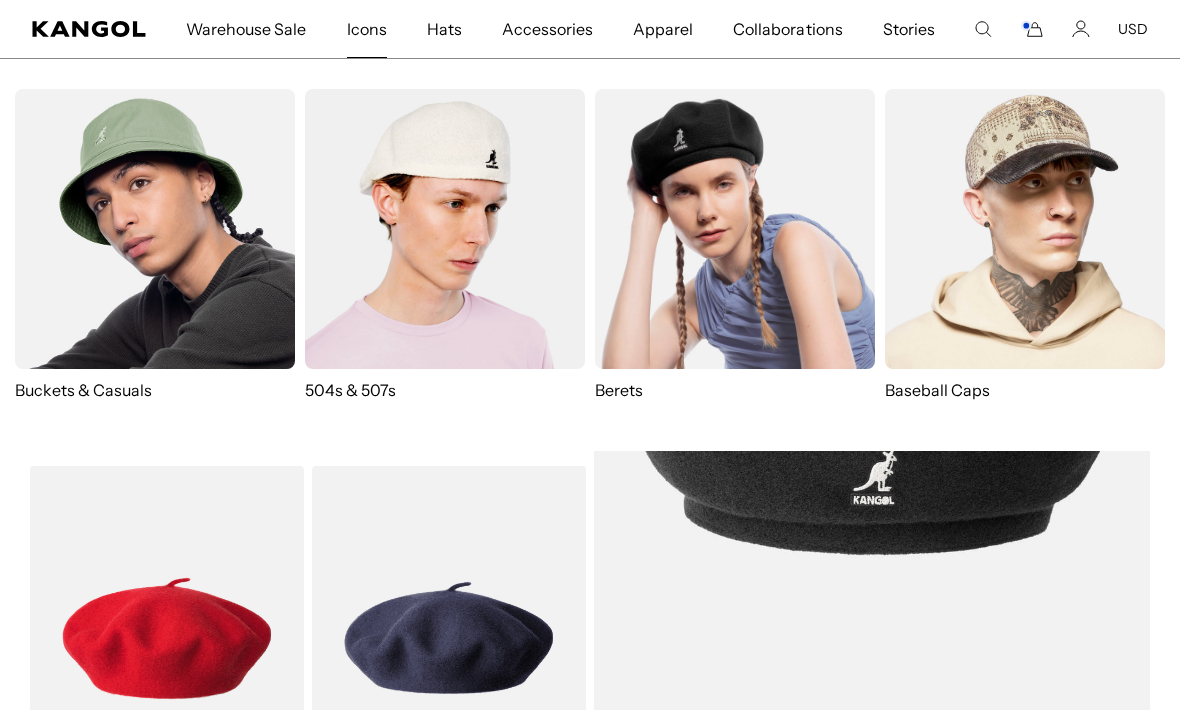 click at bounding box center (735, 229) 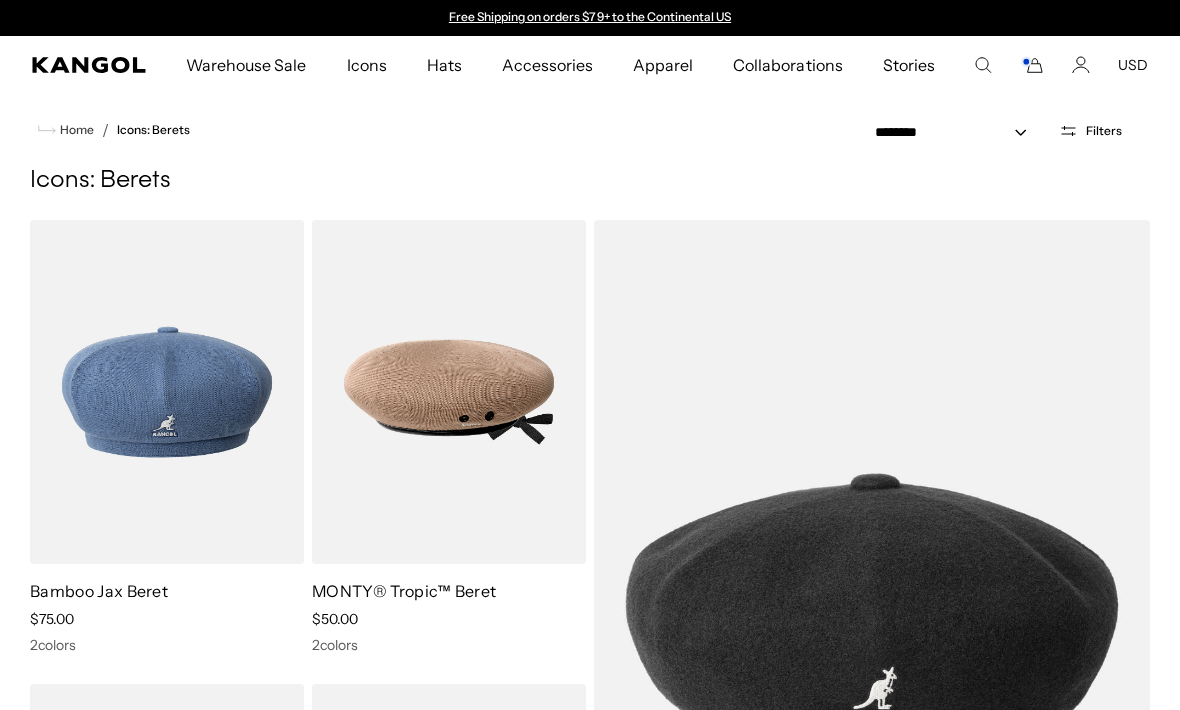 scroll, scrollTop: 311, scrollLeft: 0, axis: vertical 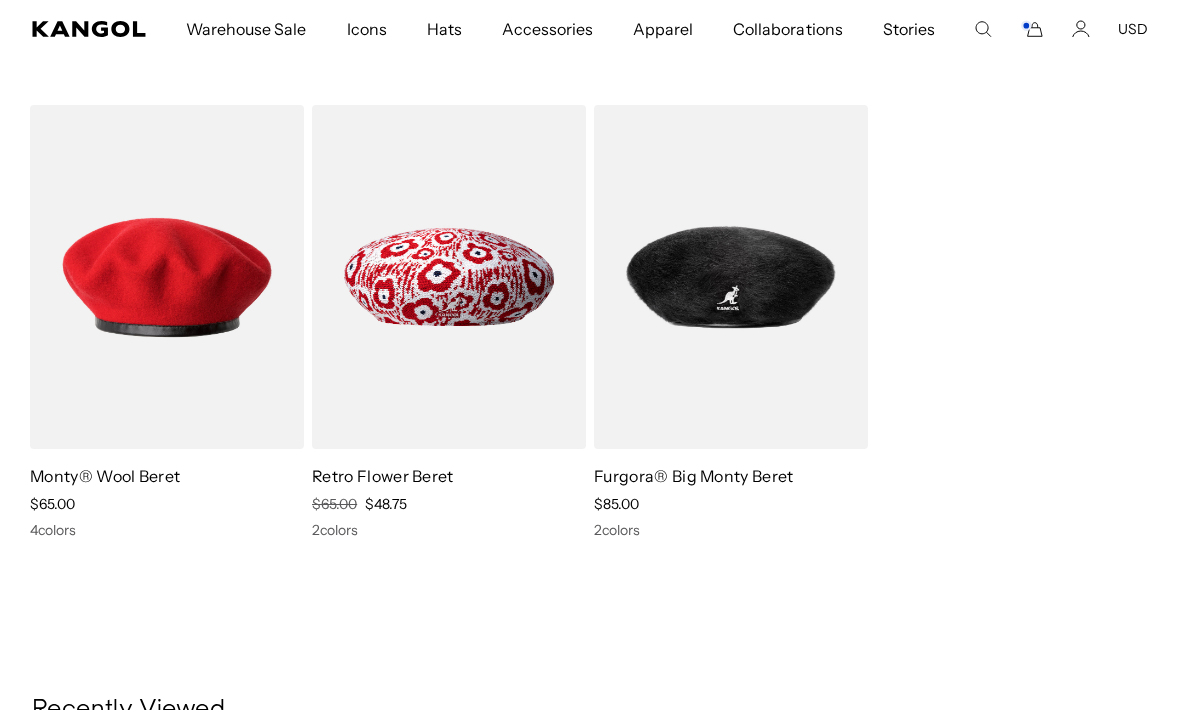 click at bounding box center [0, 0] 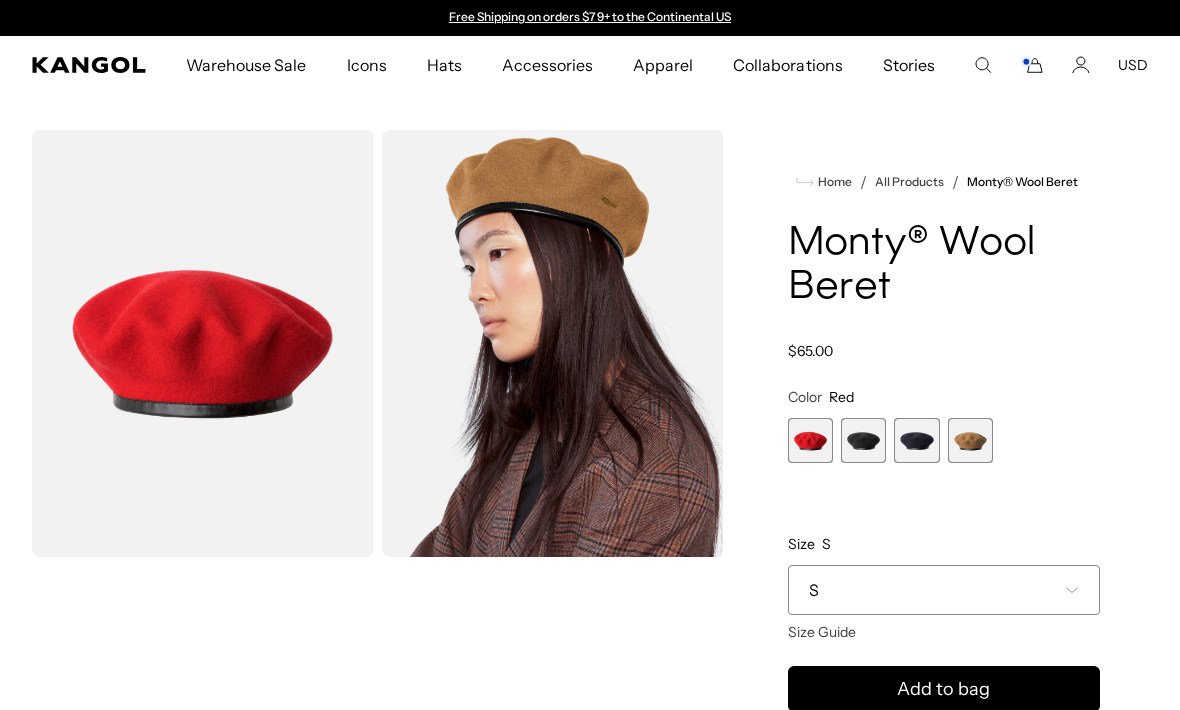 click at bounding box center (863, 440) 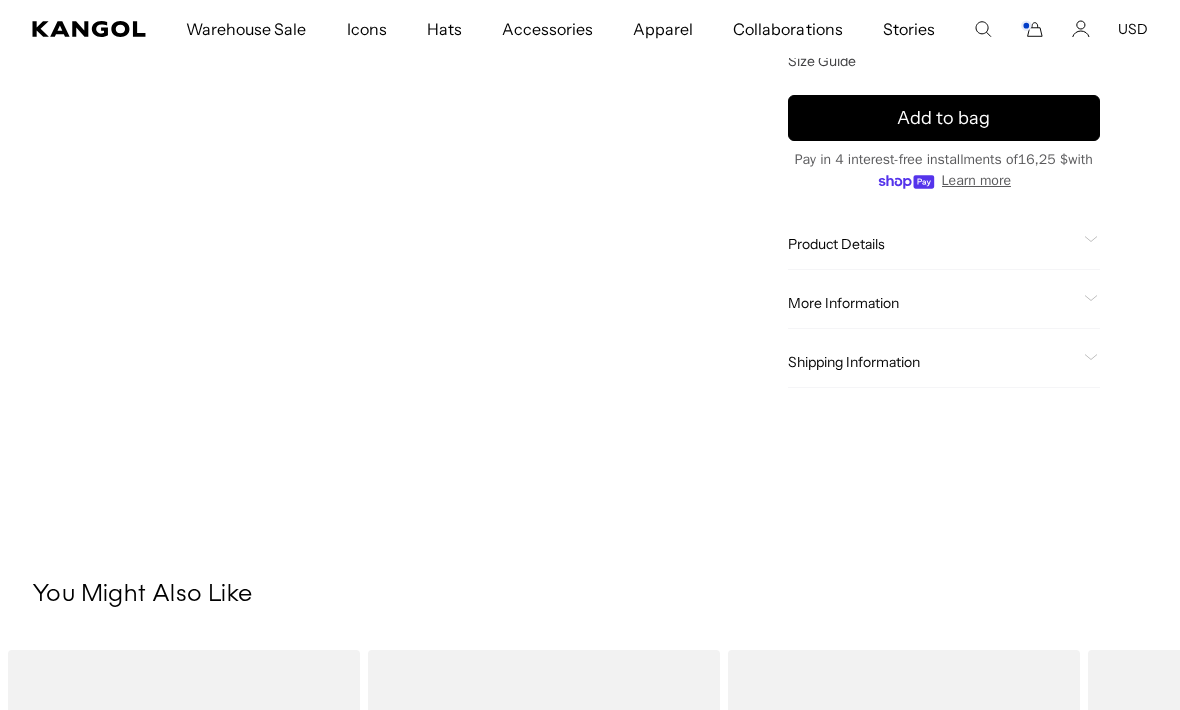 scroll, scrollTop: 606, scrollLeft: 0, axis: vertical 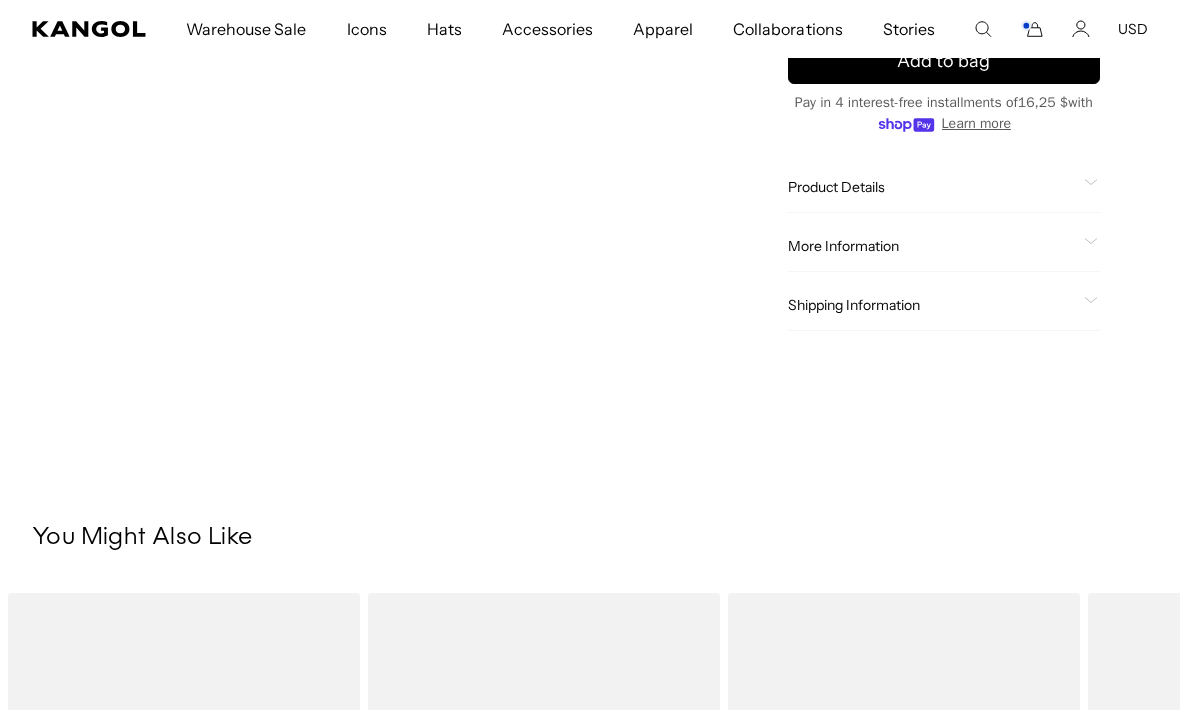 click on "Product Details" 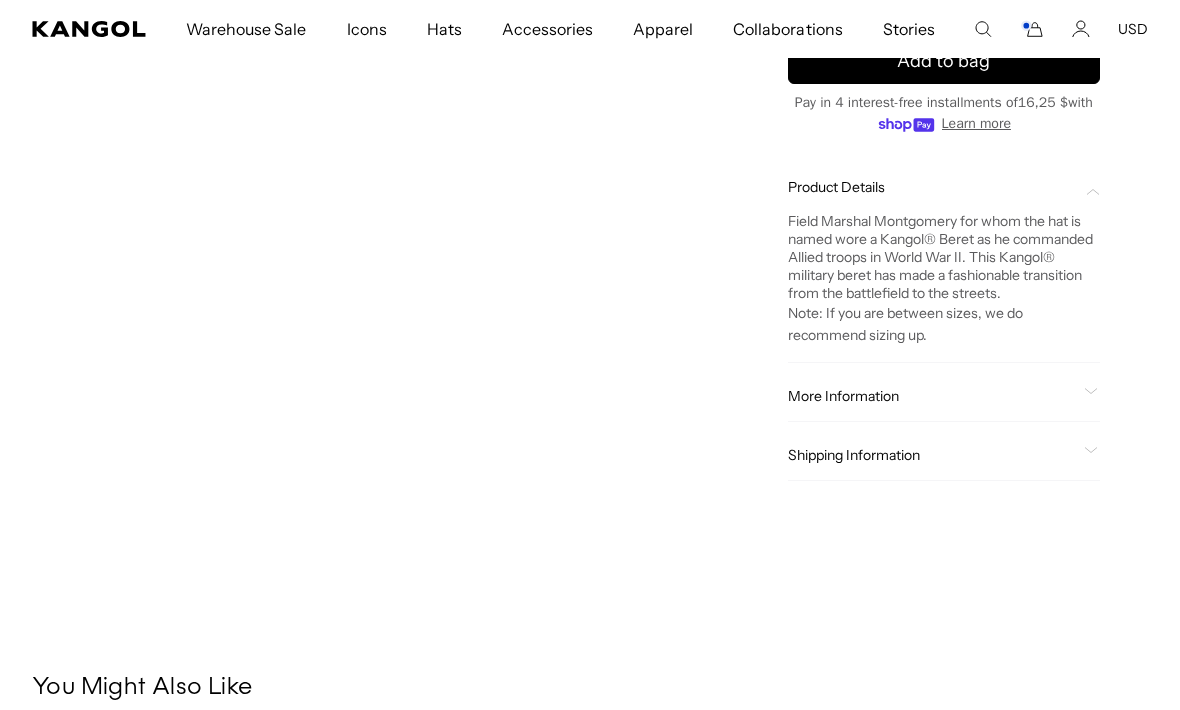 click on "Product Details" 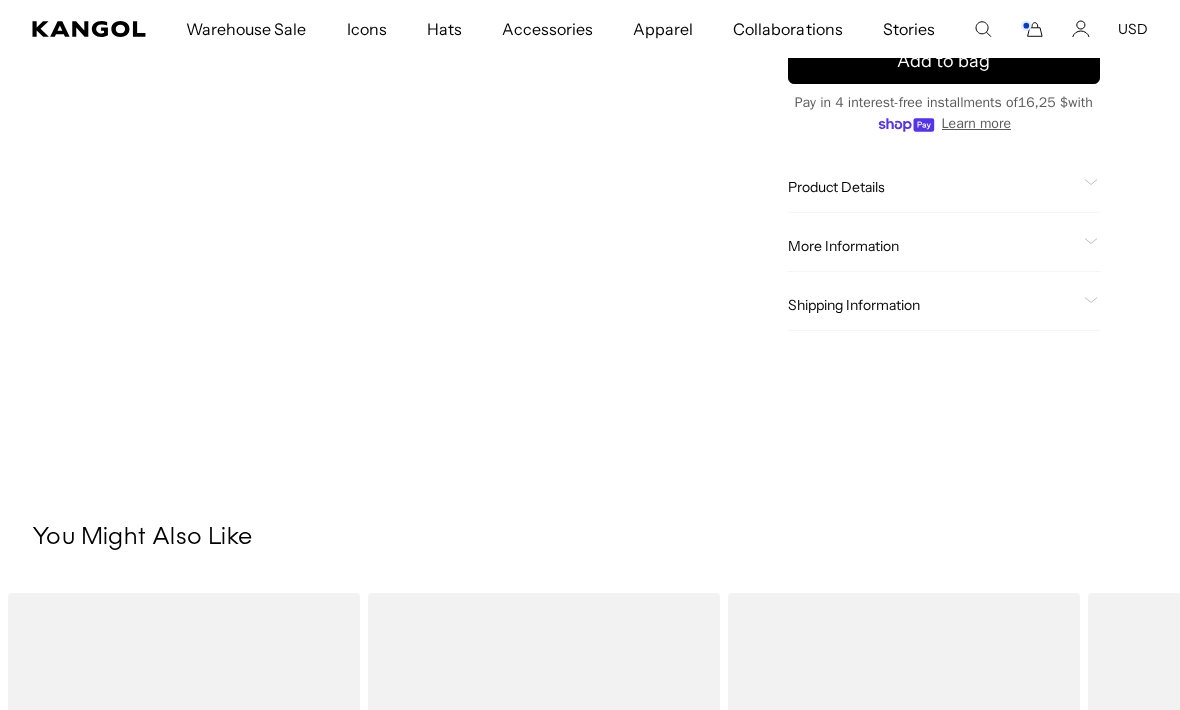 click on "Product Details" 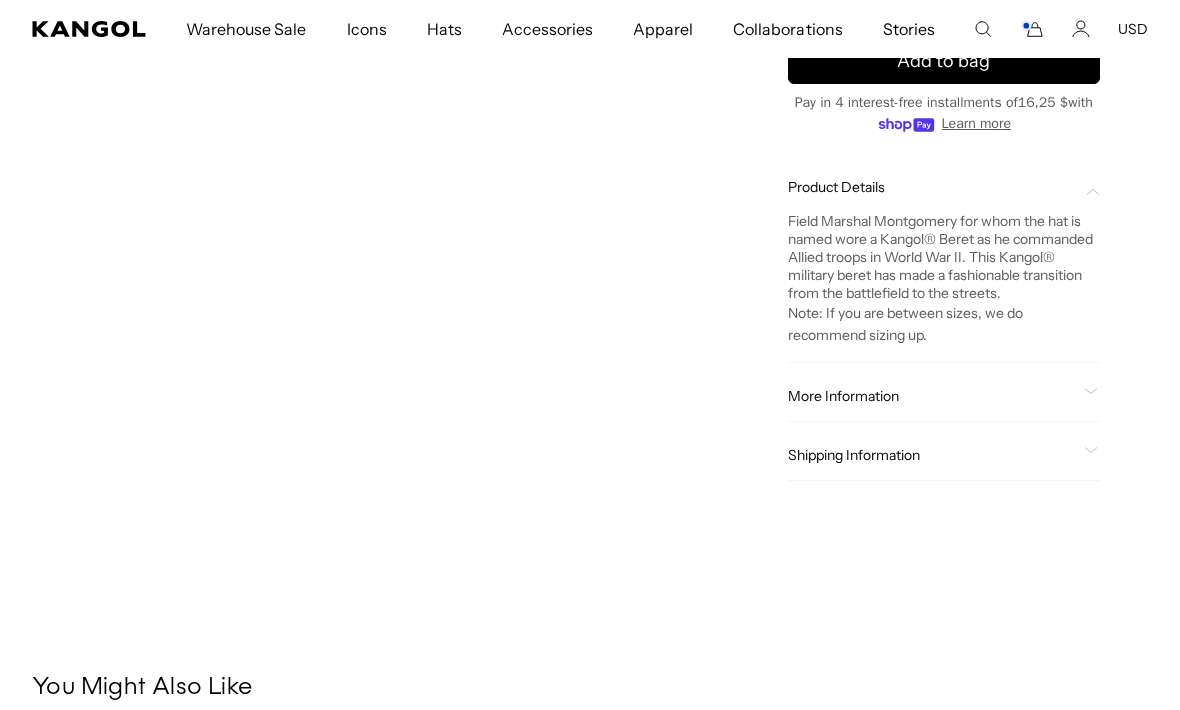 scroll, scrollTop: 0, scrollLeft: 0, axis: both 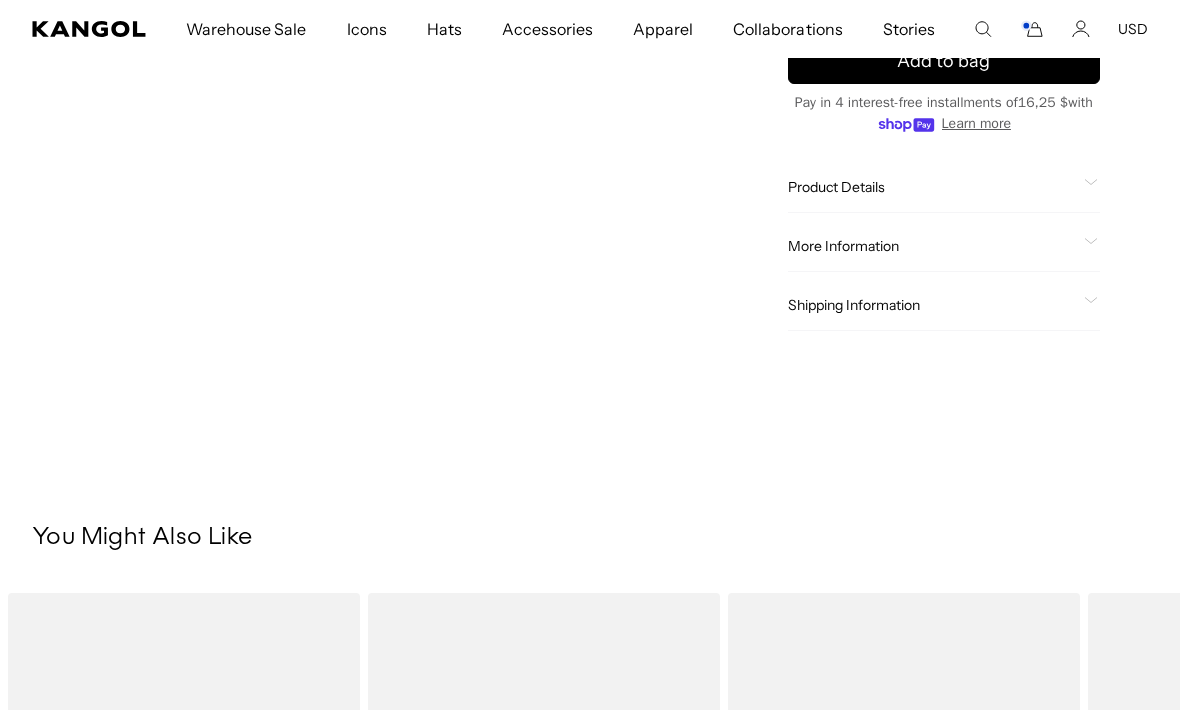 click on "More Information" 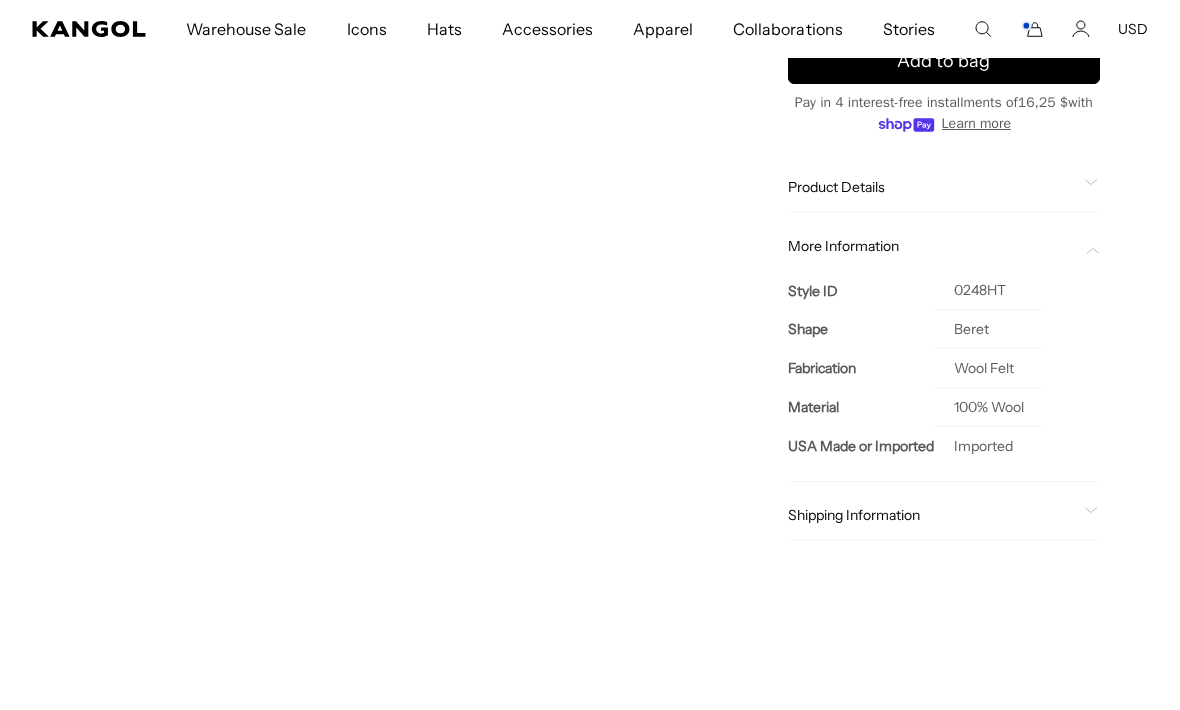 click on "More Information" 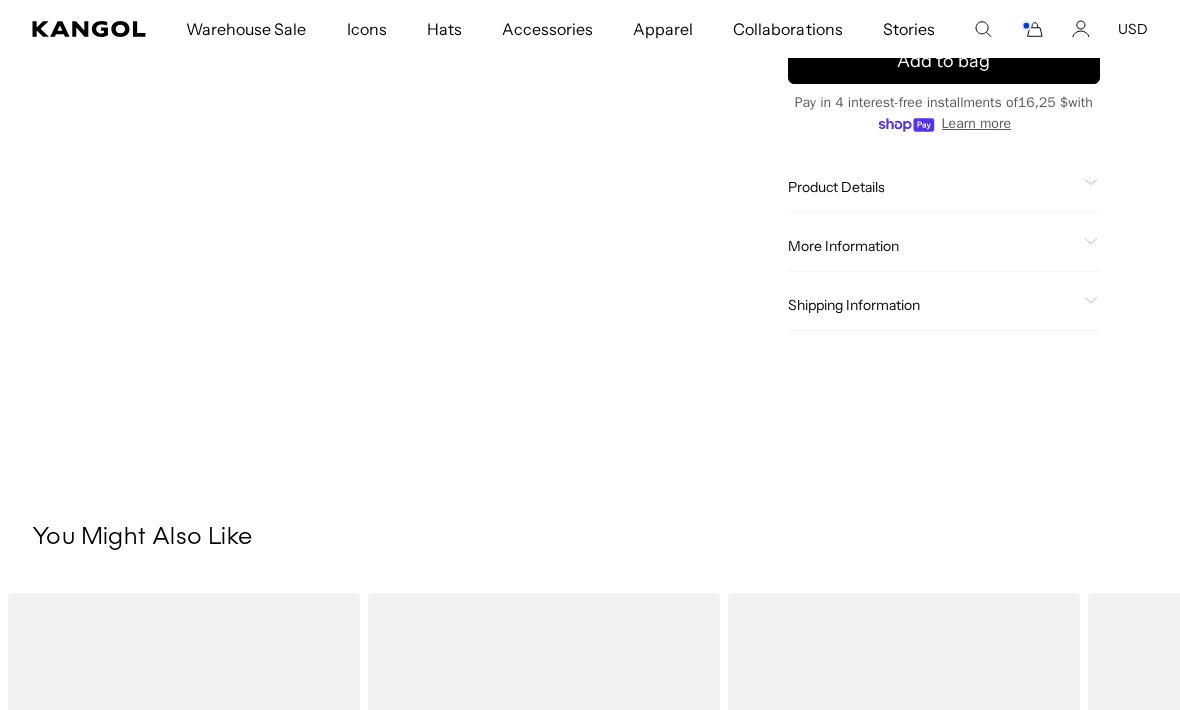 scroll, scrollTop: 0, scrollLeft: 412, axis: horizontal 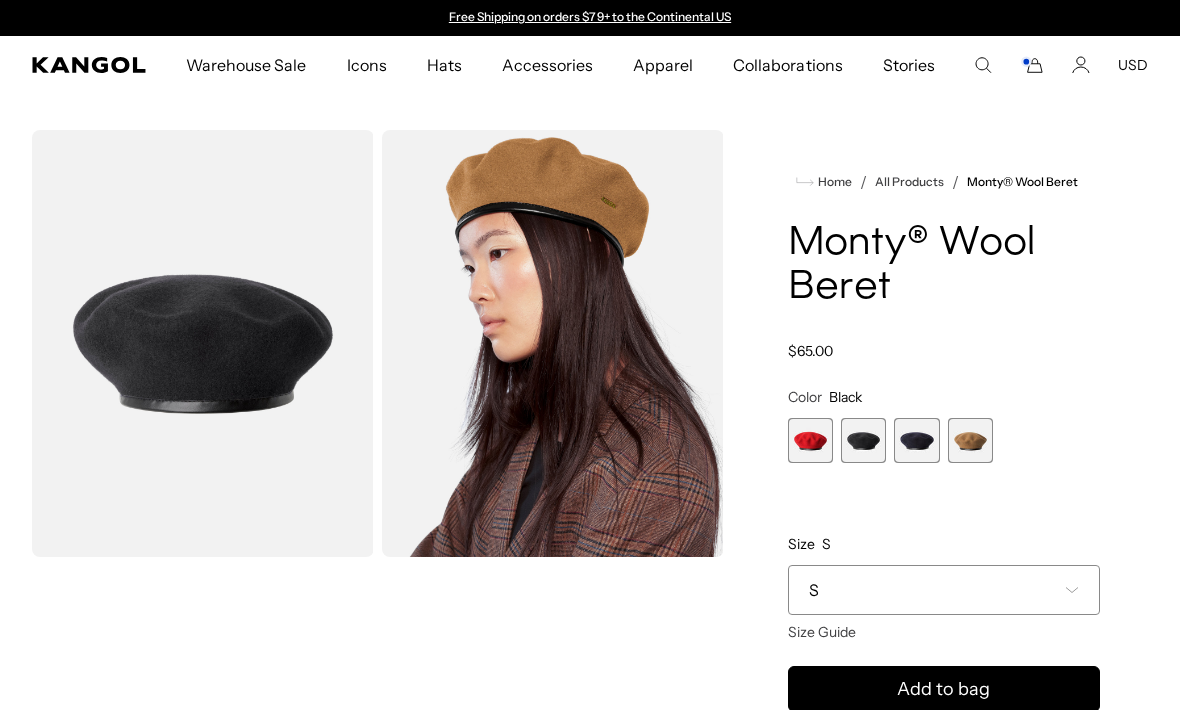 click 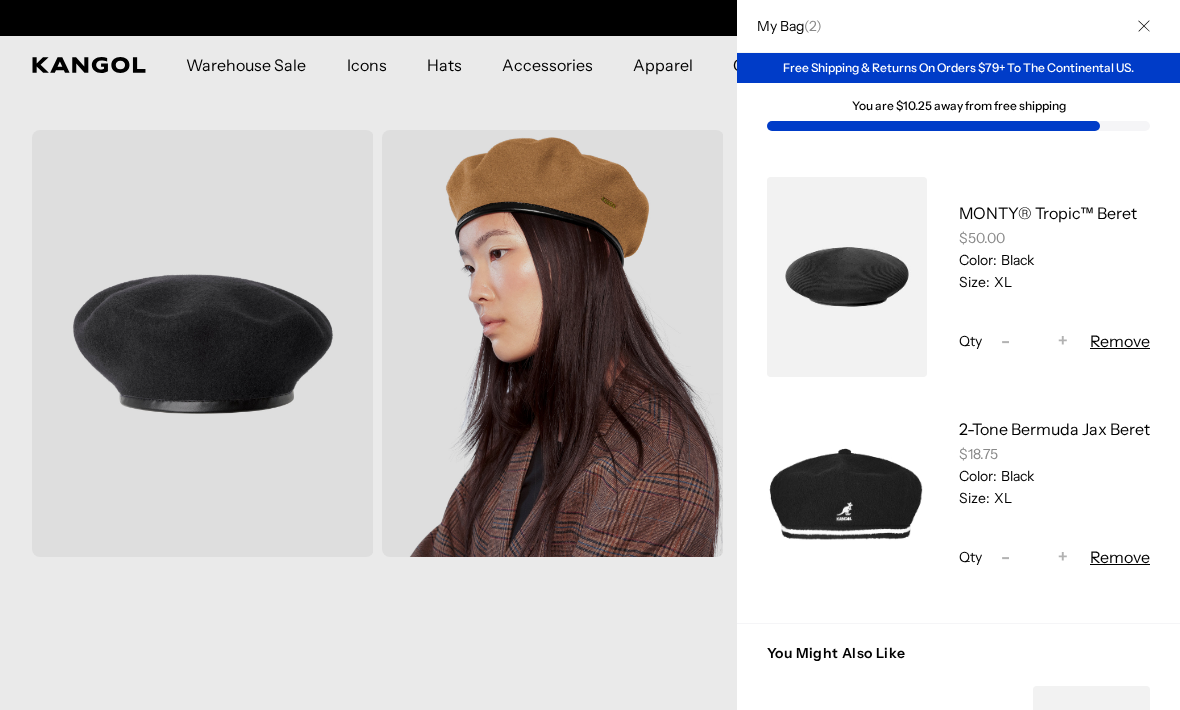 scroll, scrollTop: 0, scrollLeft: 412, axis: horizontal 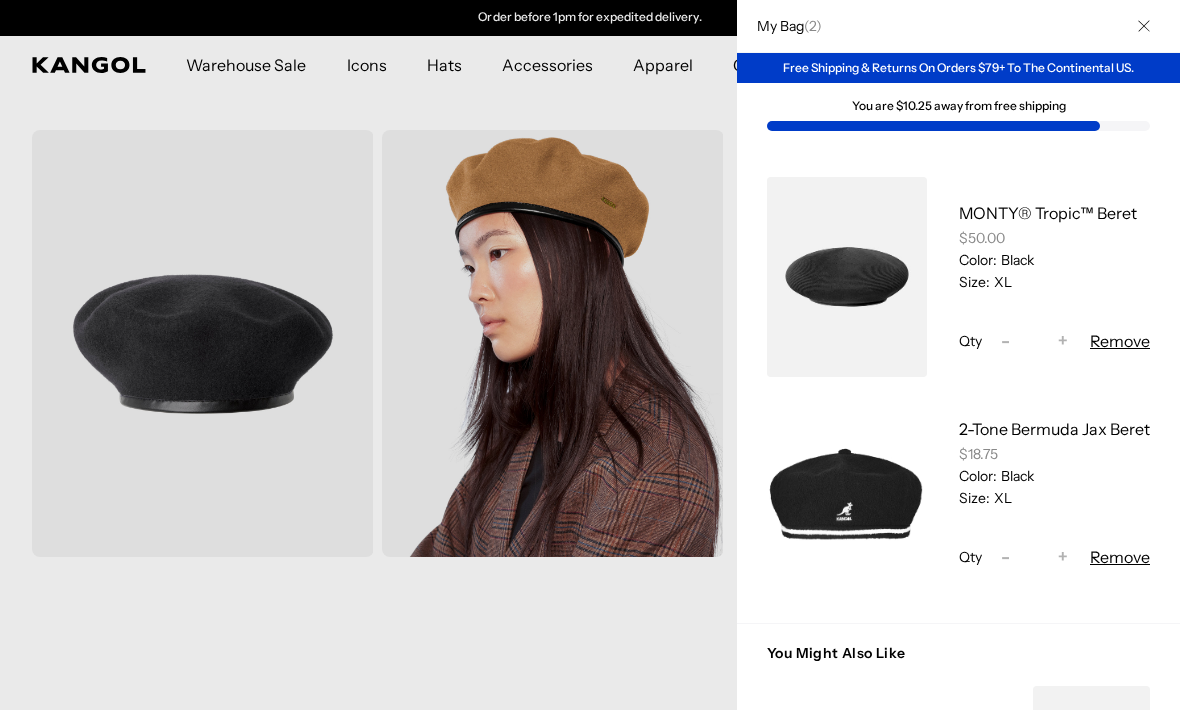 click at bounding box center [847, 277] 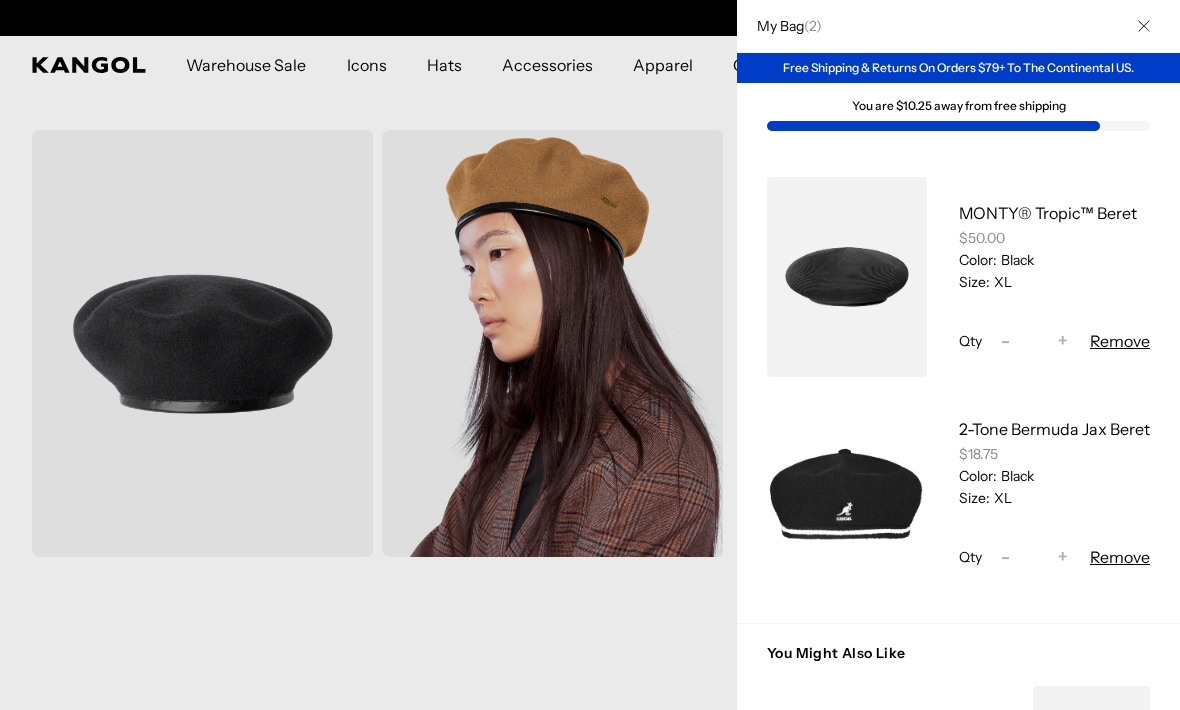 scroll, scrollTop: 0, scrollLeft: 0, axis: both 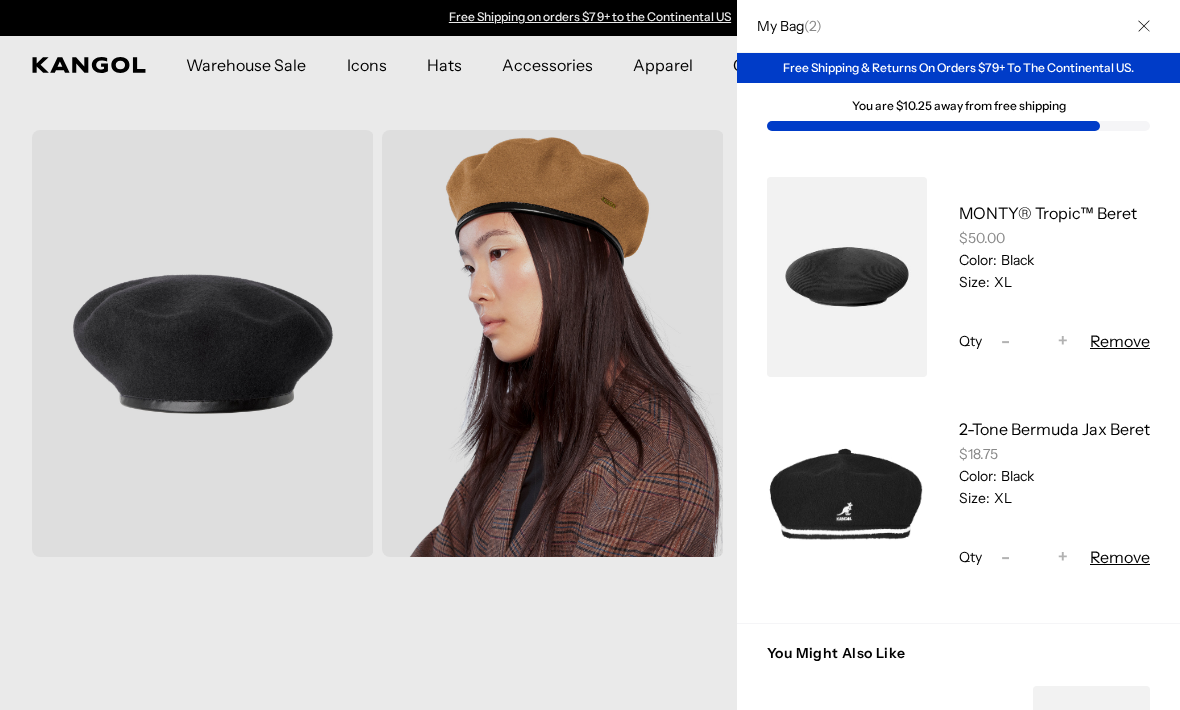click at bounding box center (1144, 26) 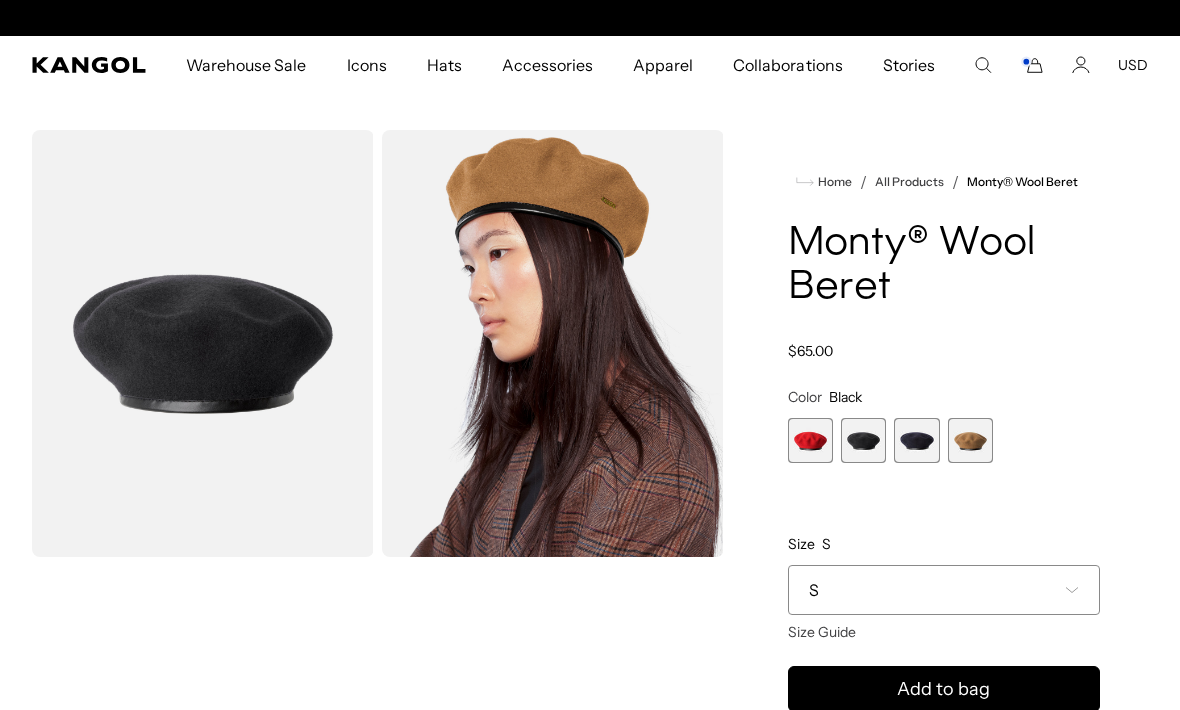 scroll, scrollTop: 0, scrollLeft: 412, axis: horizontal 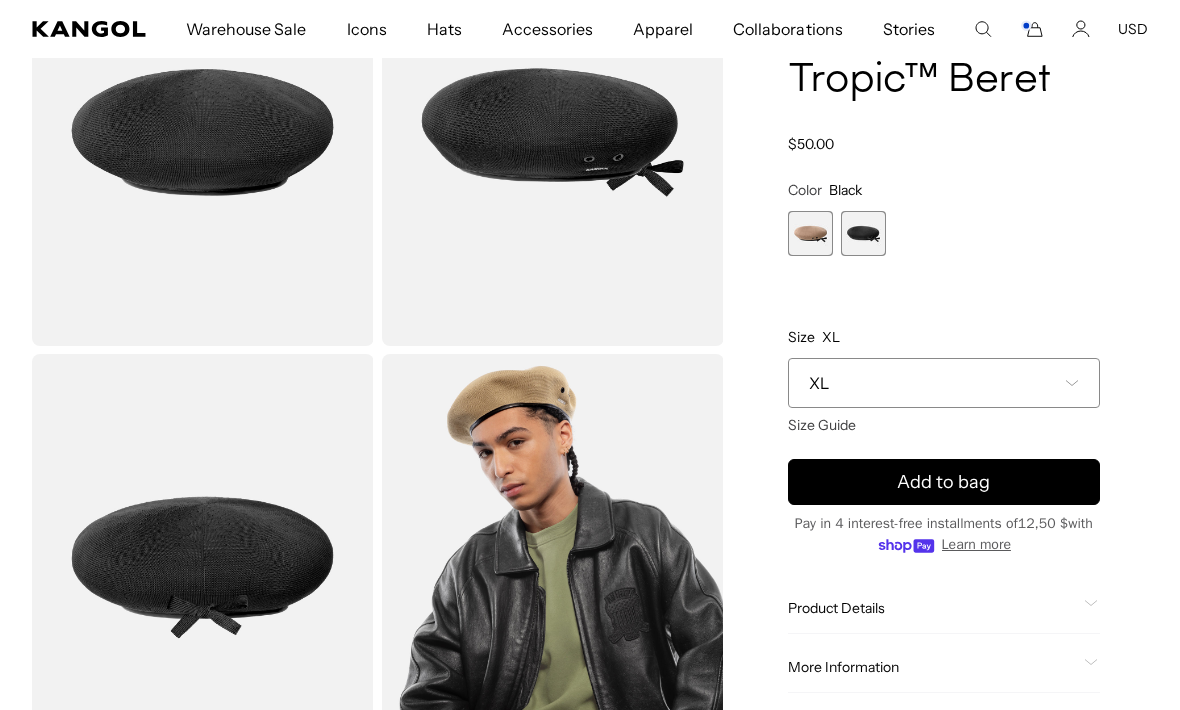 click 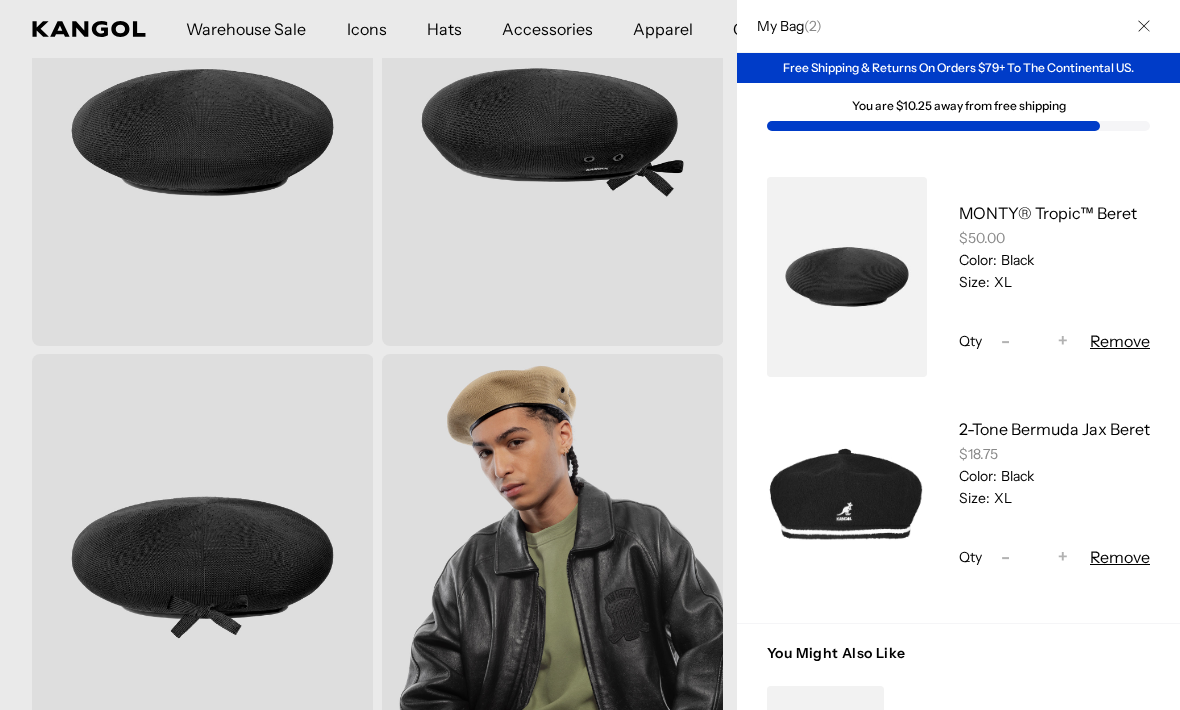 scroll, scrollTop: 0, scrollLeft: 412, axis: horizontal 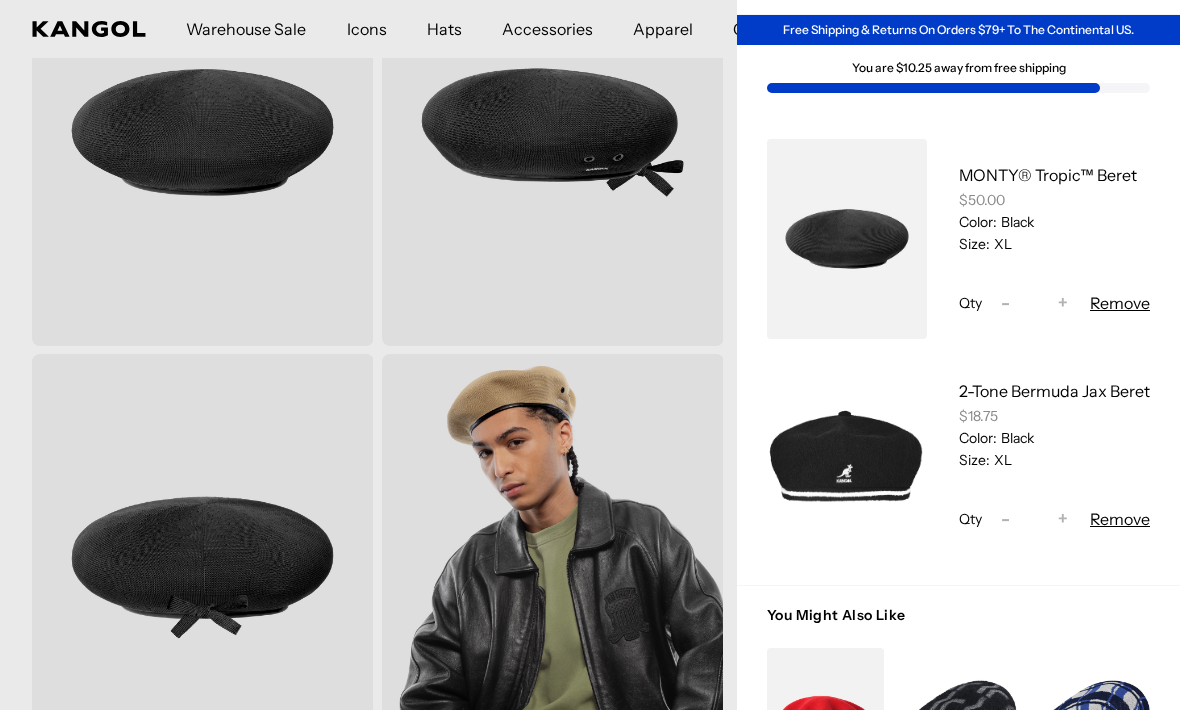 click at bounding box center (590, 355) 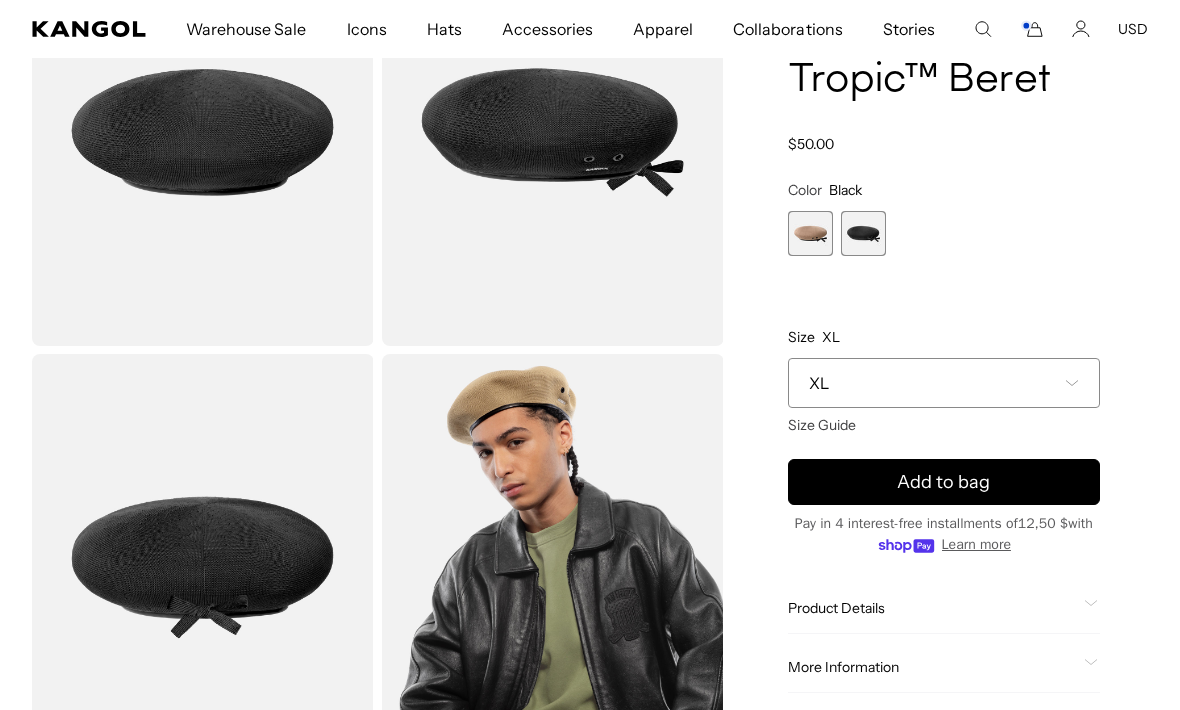 scroll, scrollTop: 0, scrollLeft: 412, axis: horizontal 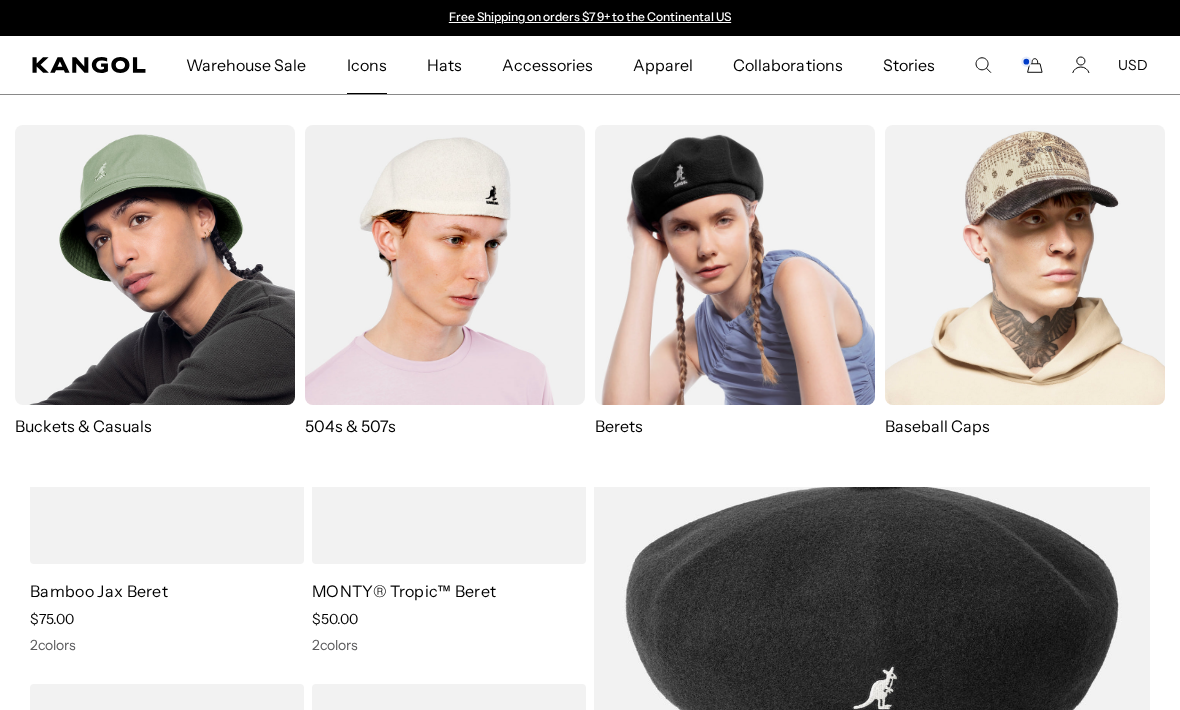 click at bounding box center (445, 265) 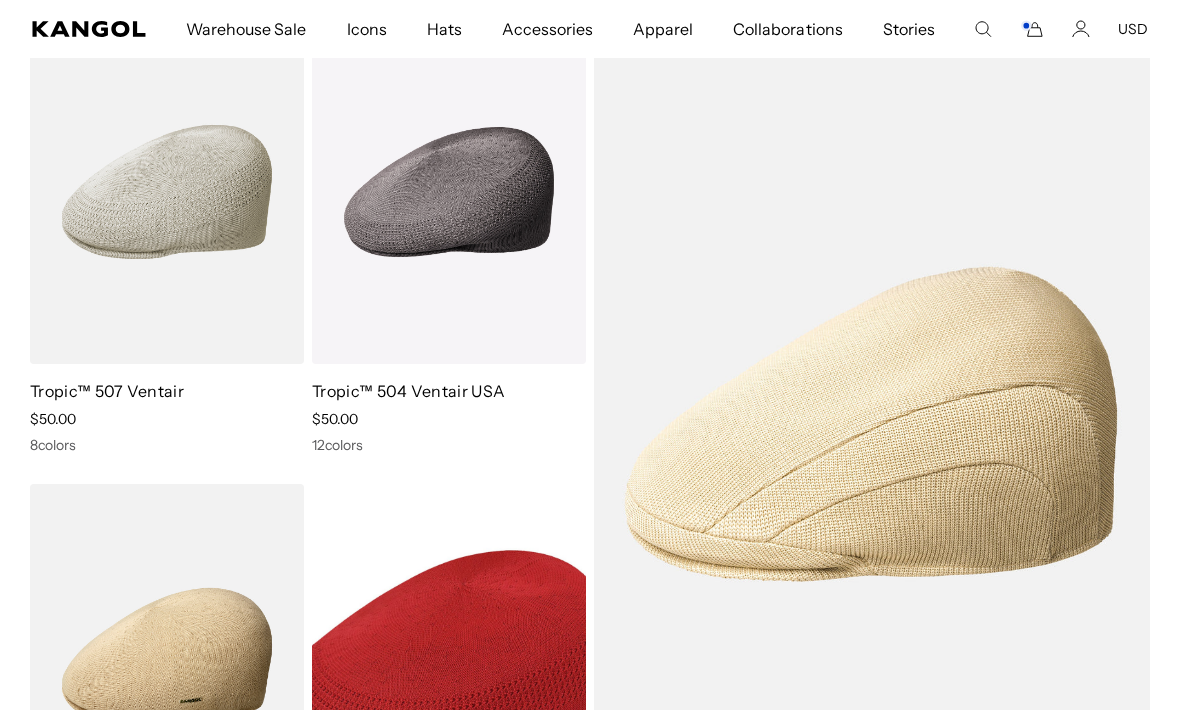scroll, scrollTop: 232, scrollLeft: 0, axis: vertical 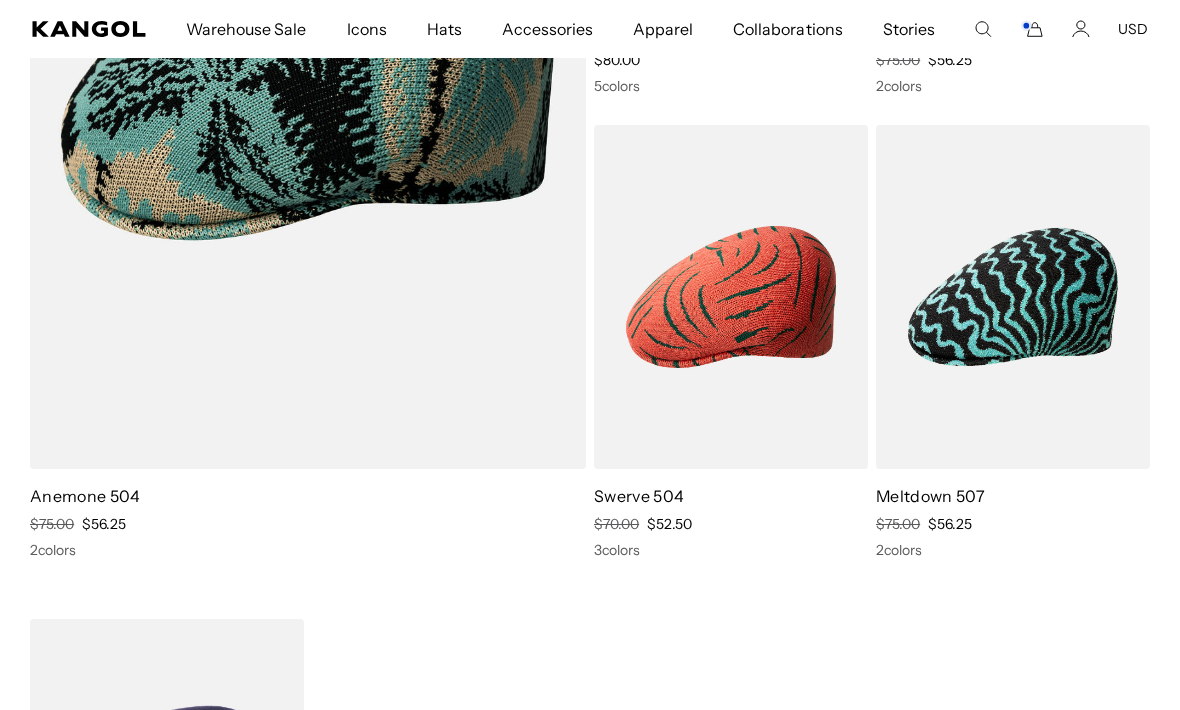 click at bounding box center [0, 0] 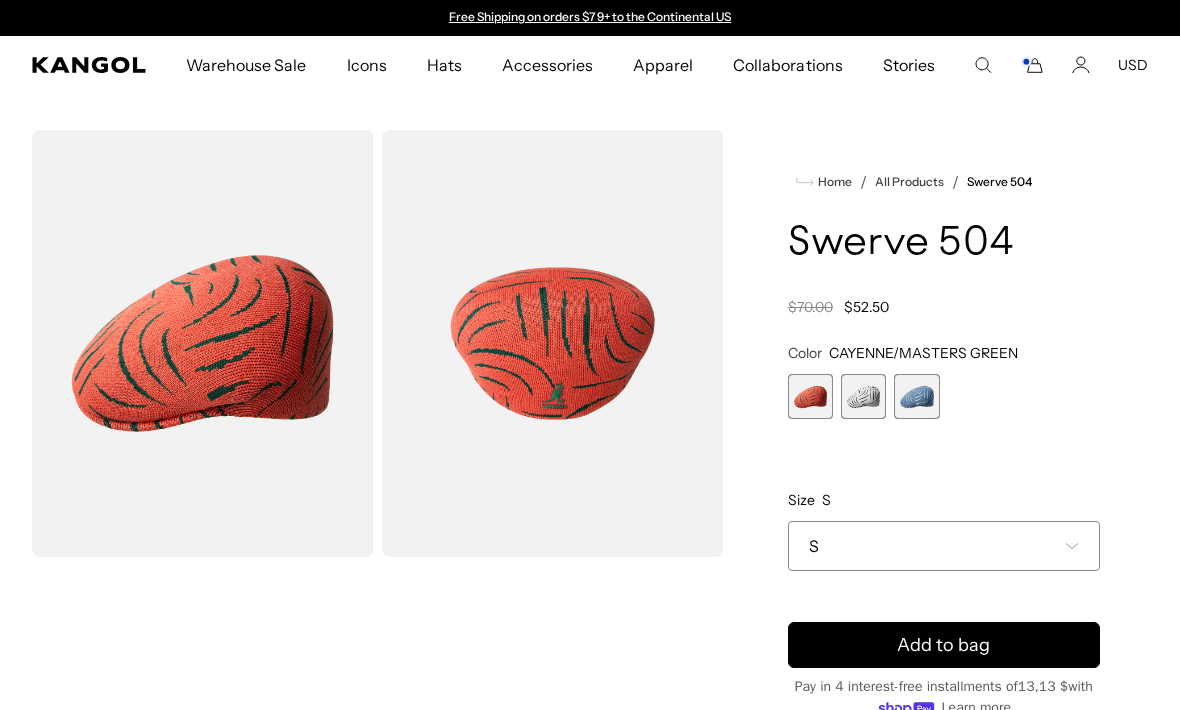 scroll, scrollTop: 68, scrollLeft: 0, axis: vertical 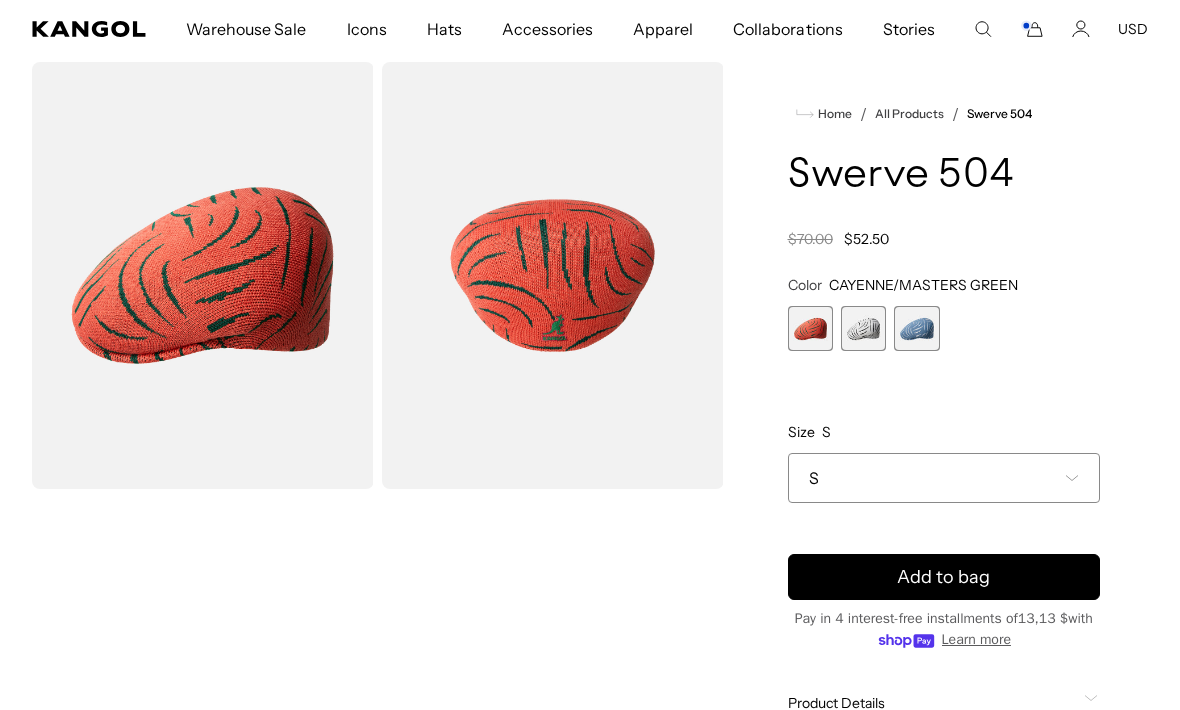 click at bounding box center [863, 328] 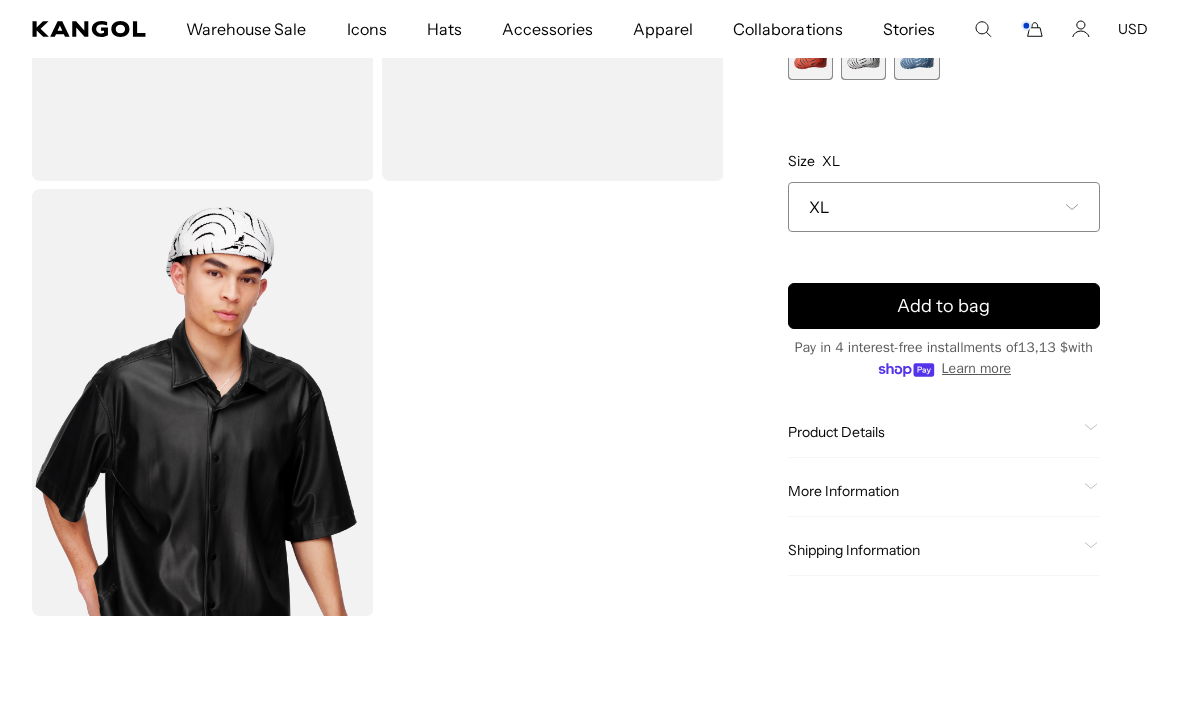 scroll, scrollTop: 384, scrollLeft: 0, axis: vertical 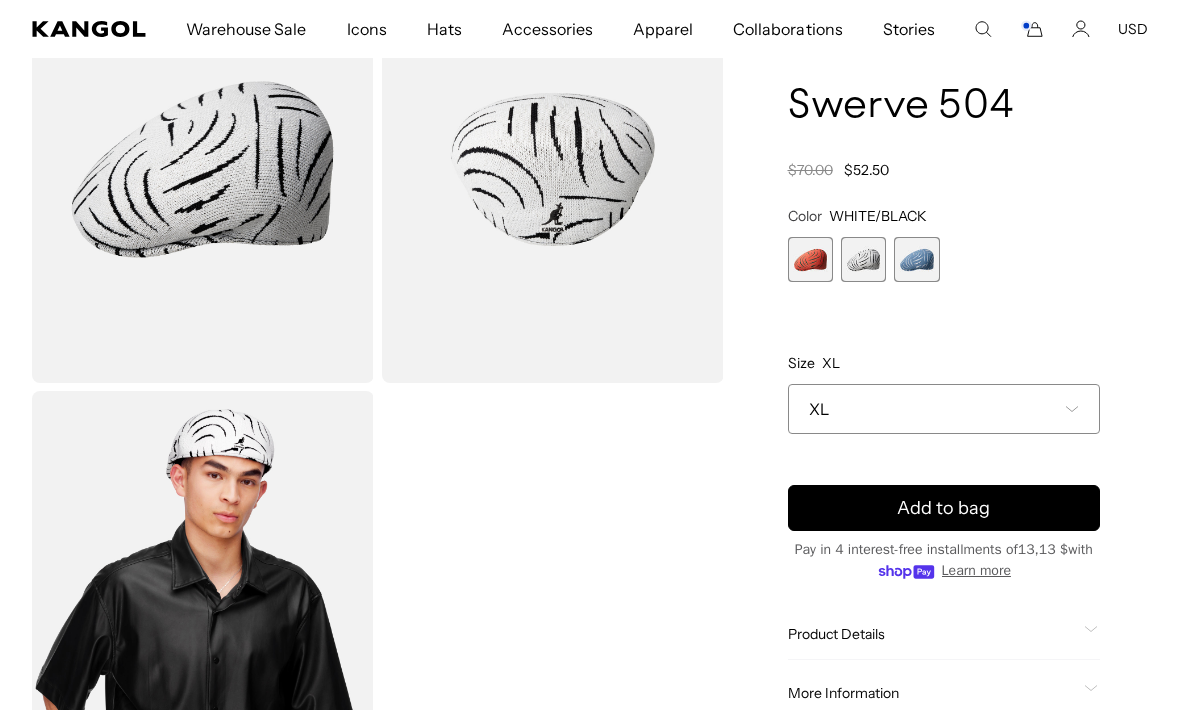 click on "Warehouse Sale
Warehouse Sale
Limited Time: Select Spring Styles on Sale
Sale Hats
Sale Accessories
Icons
Icons" at bounding box center (590, 29) 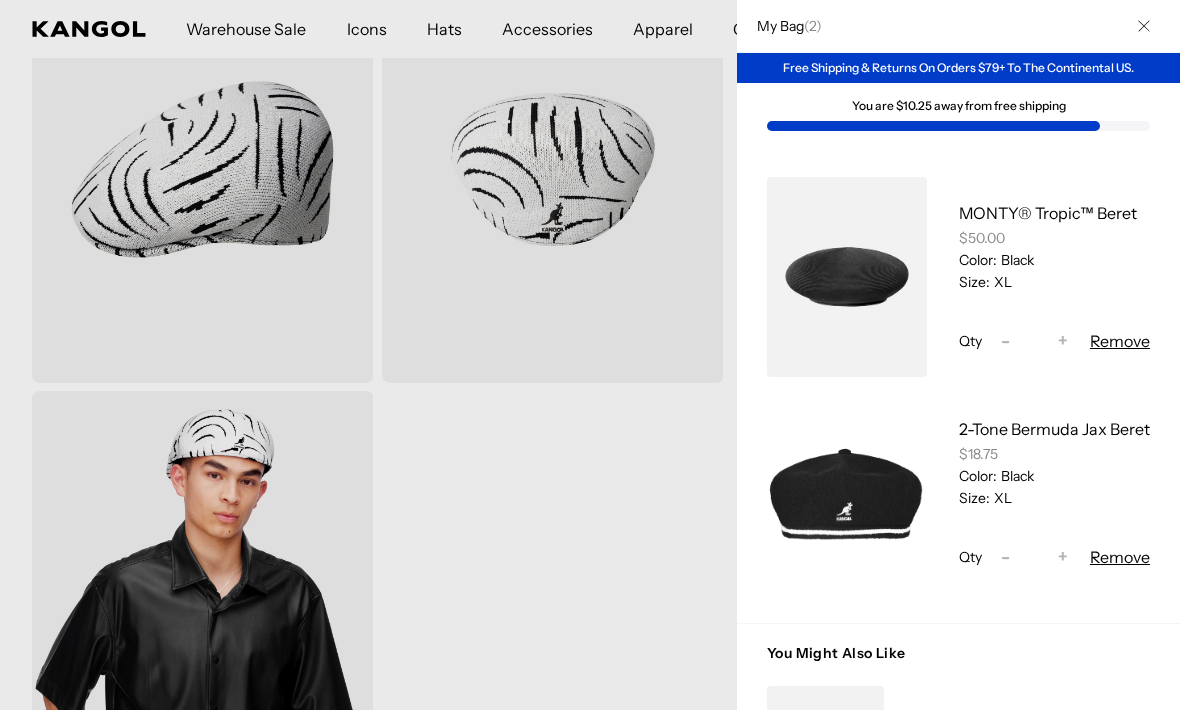 scroll, scrollTop: 0, scrollLeft: 412, axis: horizontal 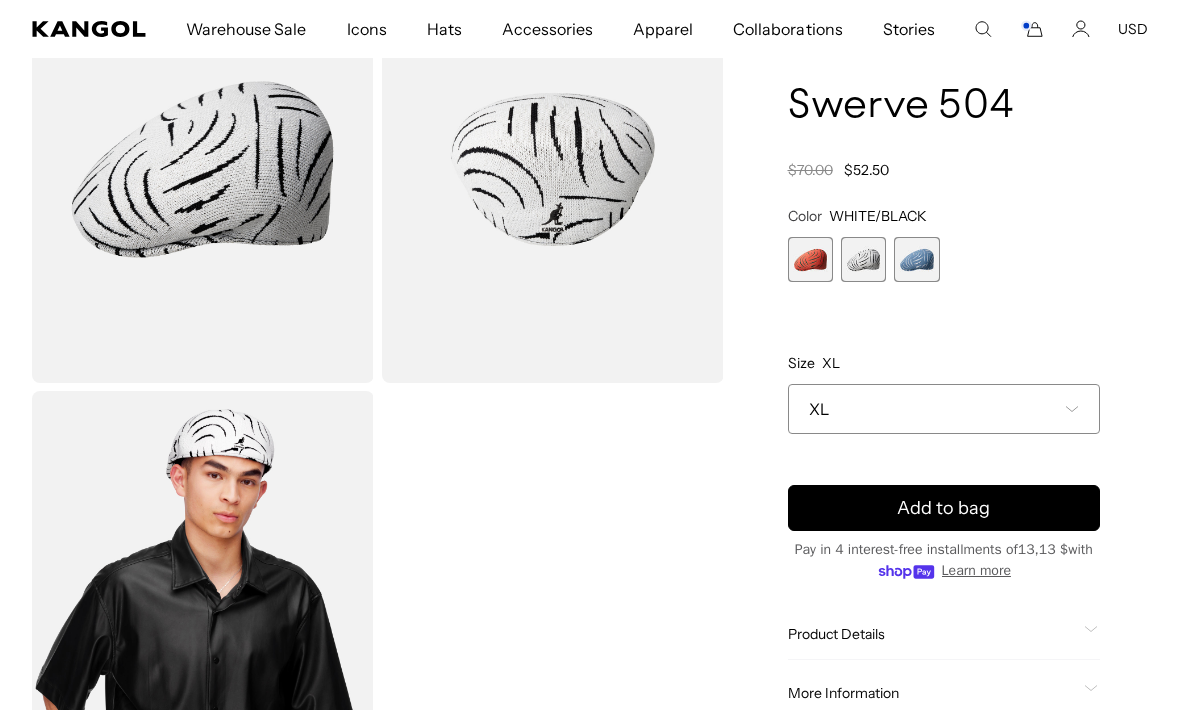 click 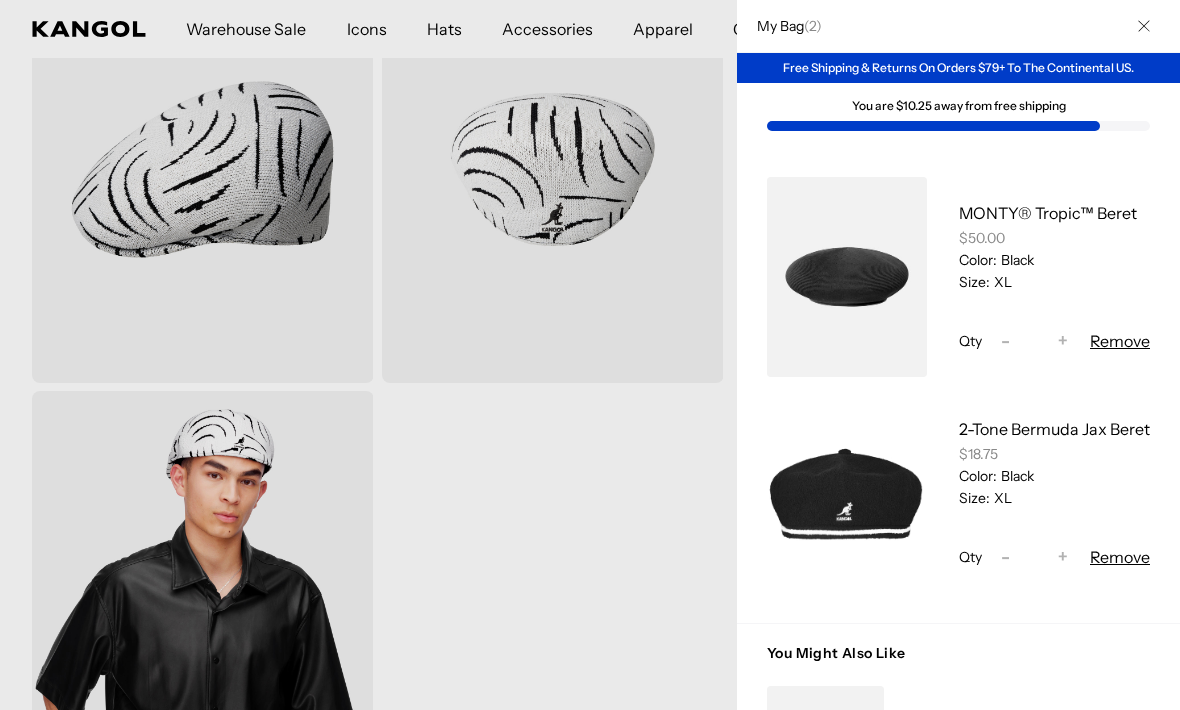 scroll, scrollTop: 0, scrollLeft: 0, axis: both 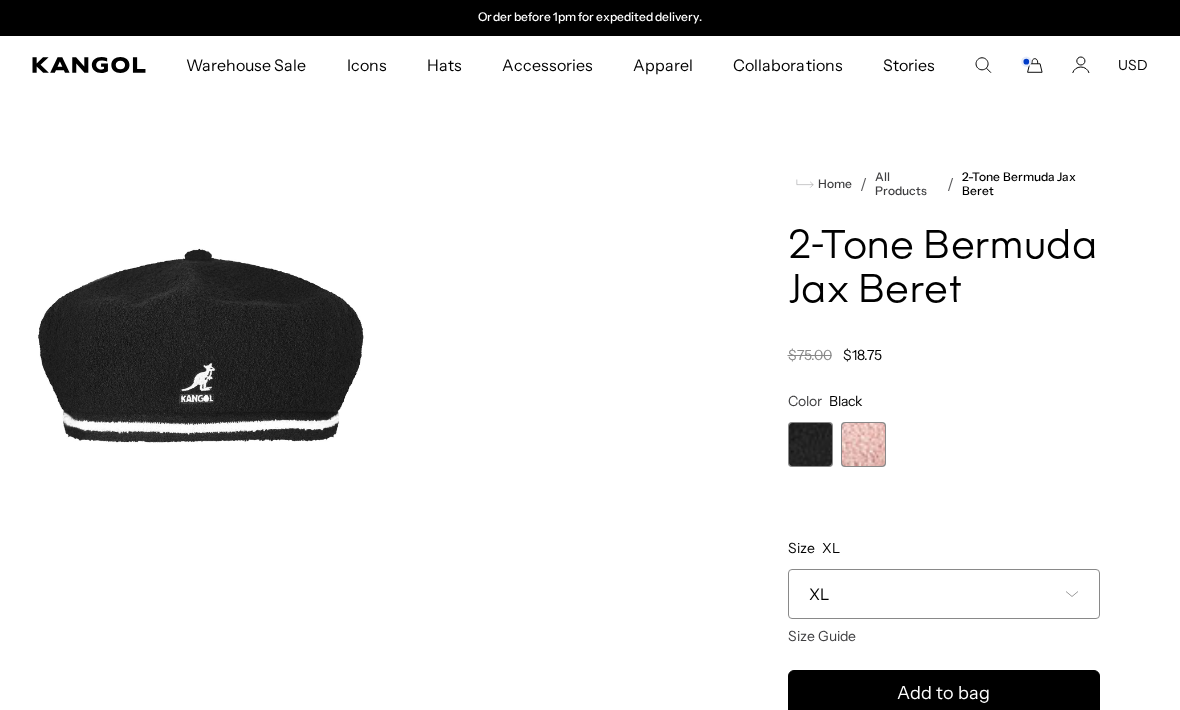 click 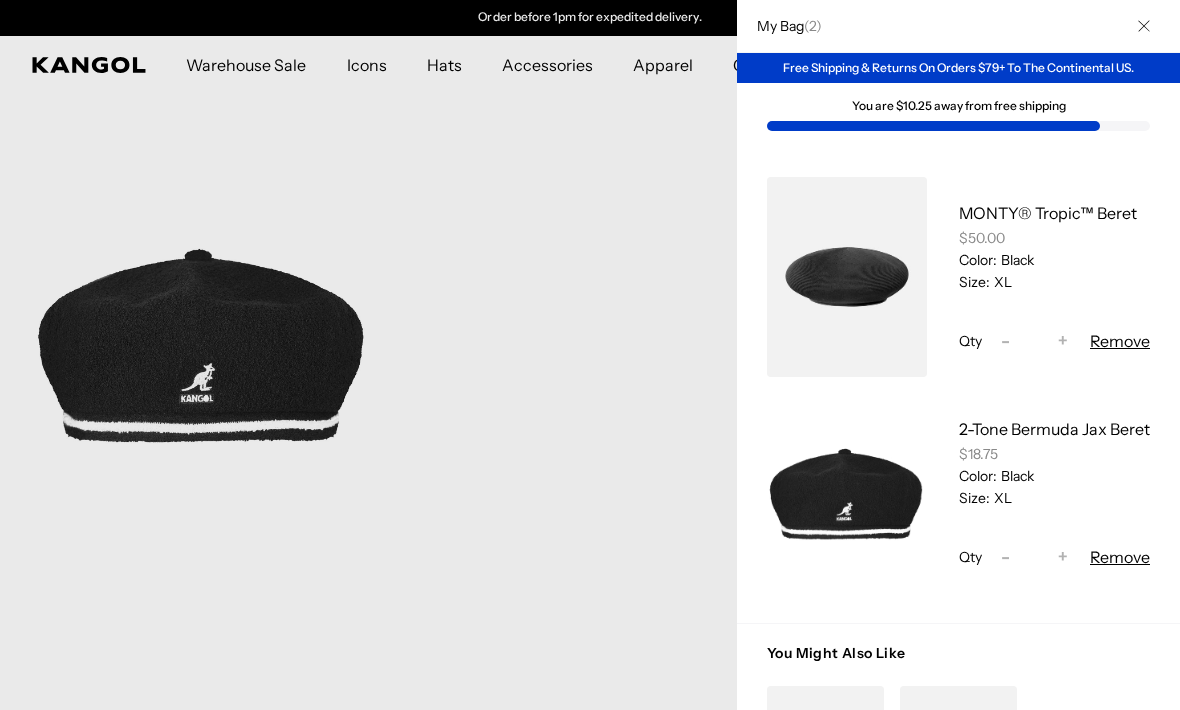 click at bounding box center (847, 277) 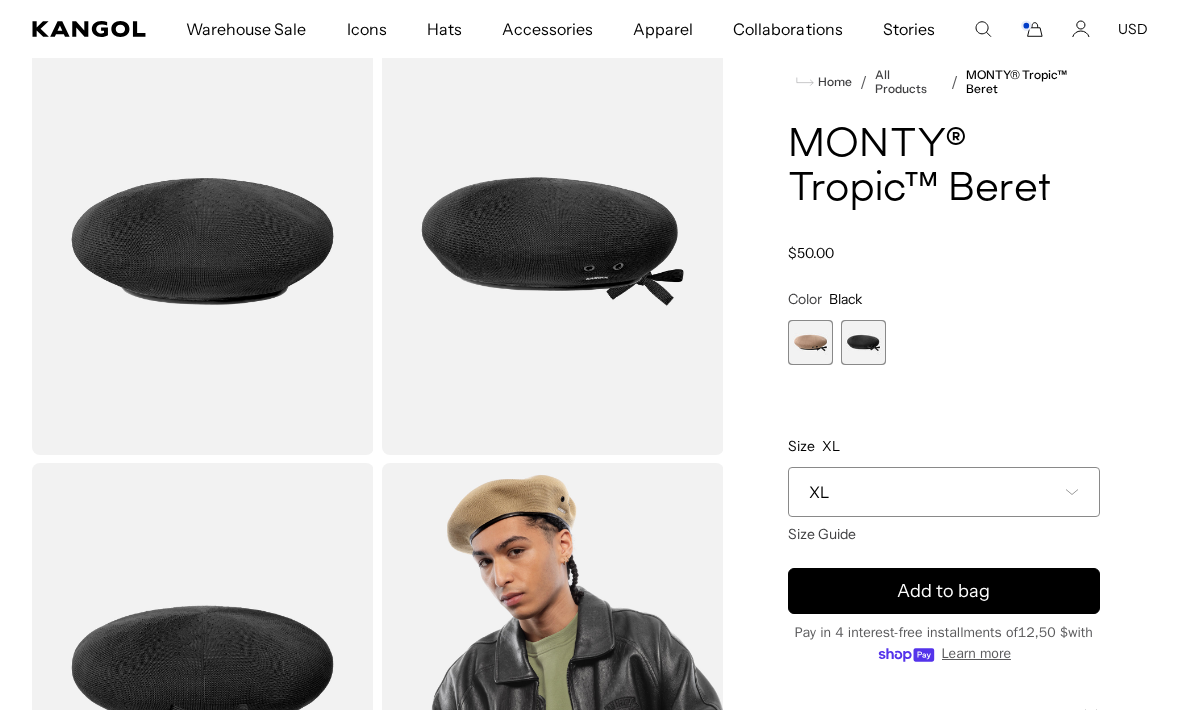 scroll, scrollTop: 115, scrollLeft: 0, axis: vertical 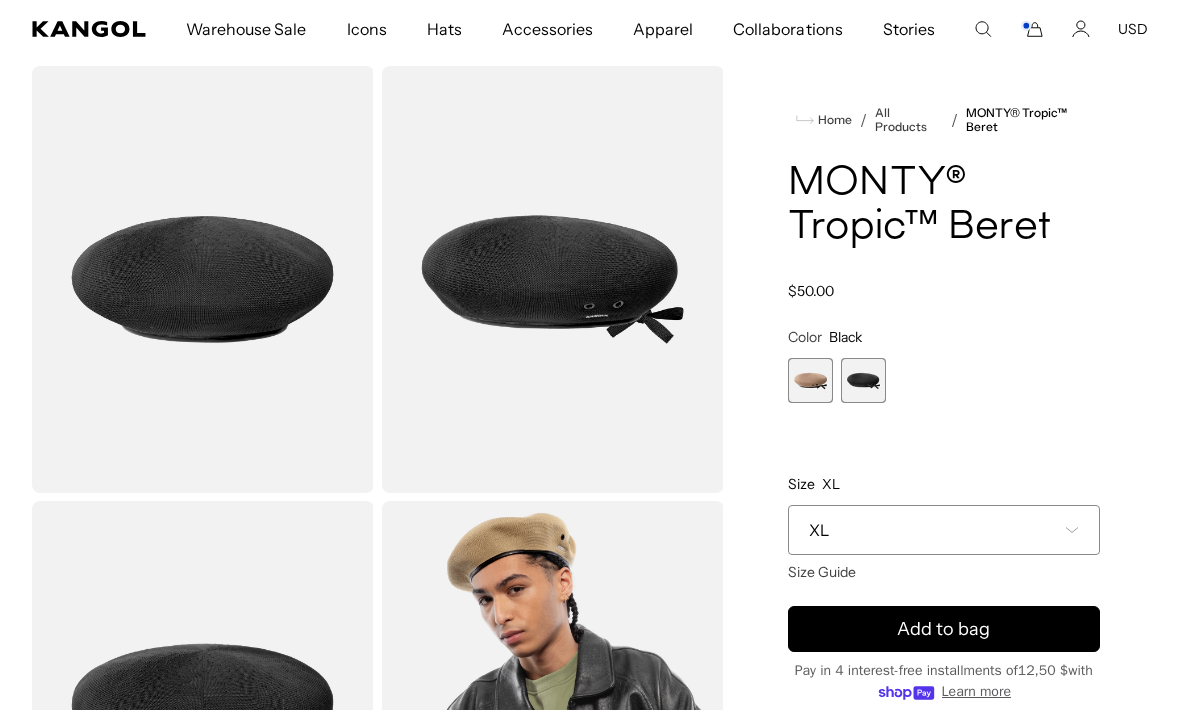 click 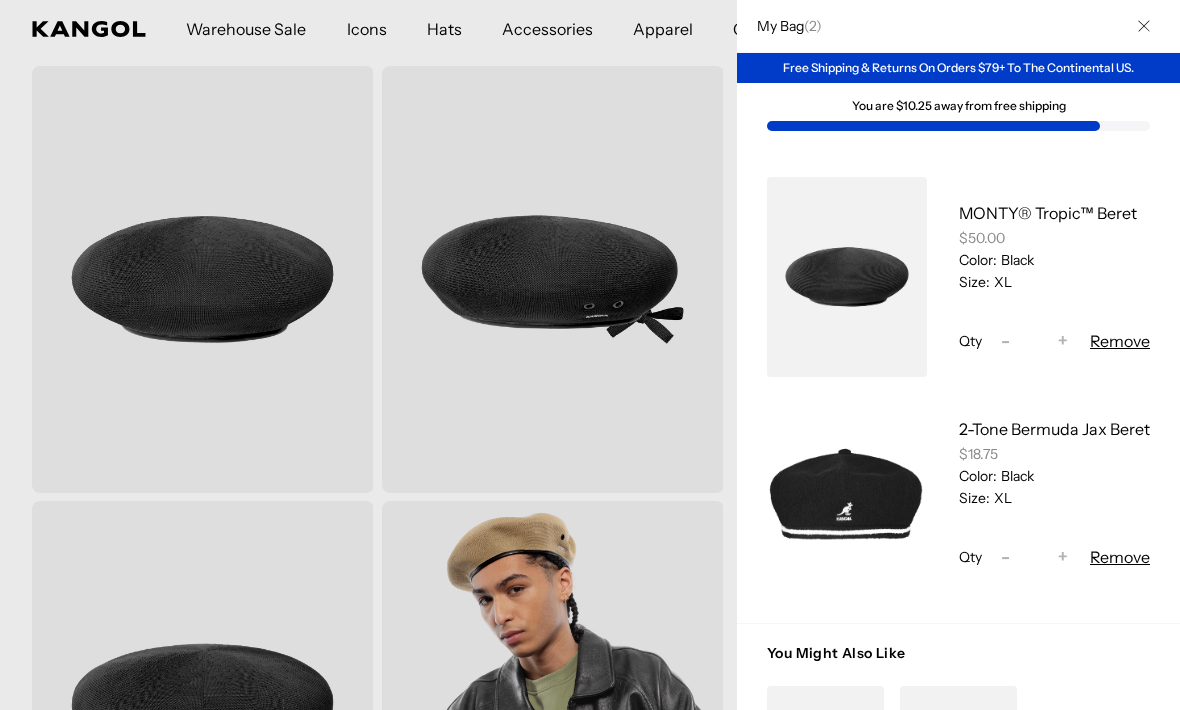 click on "Remove" at bounding box center [1120, 341] 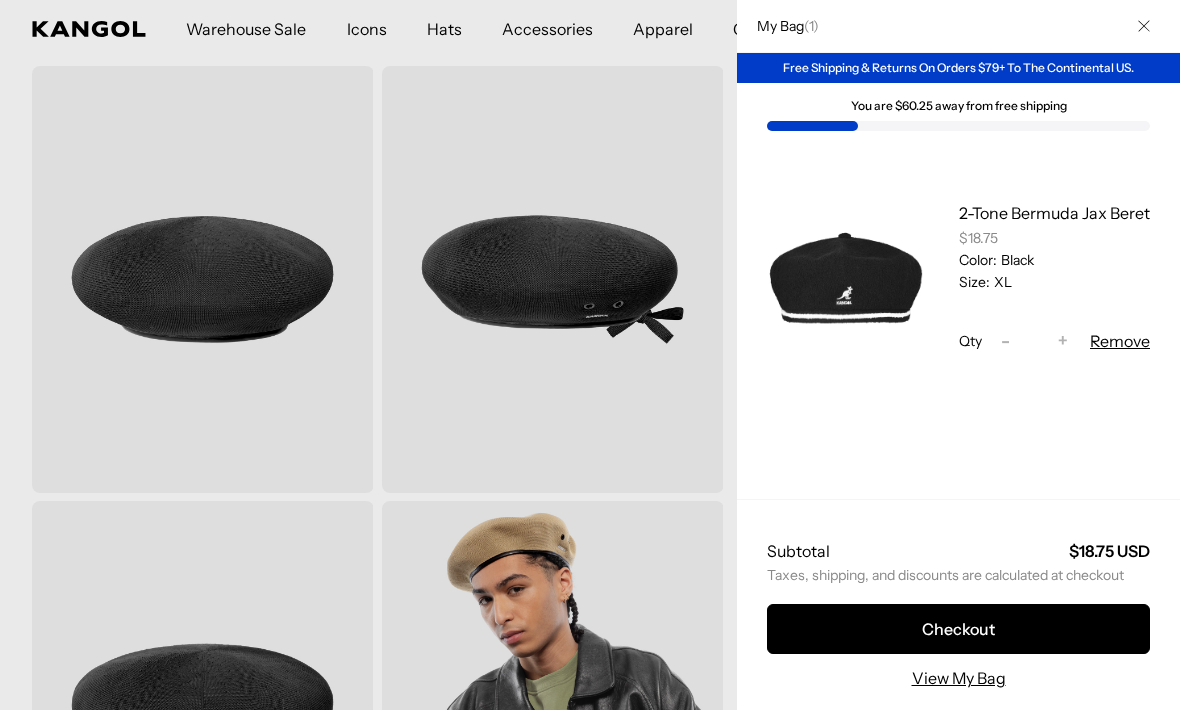 scroll, scrollTop: 0, scrollLeft: 412, axis: horizontal 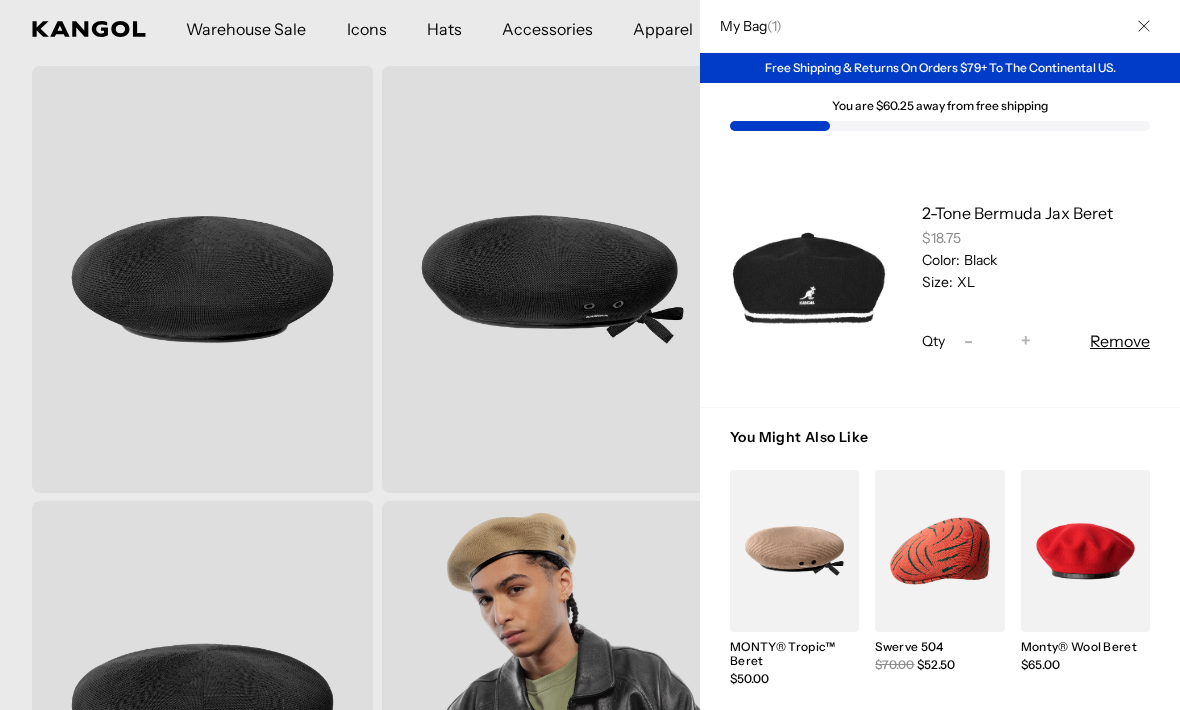 click on "Remove" at bounding box center (1120, 341) 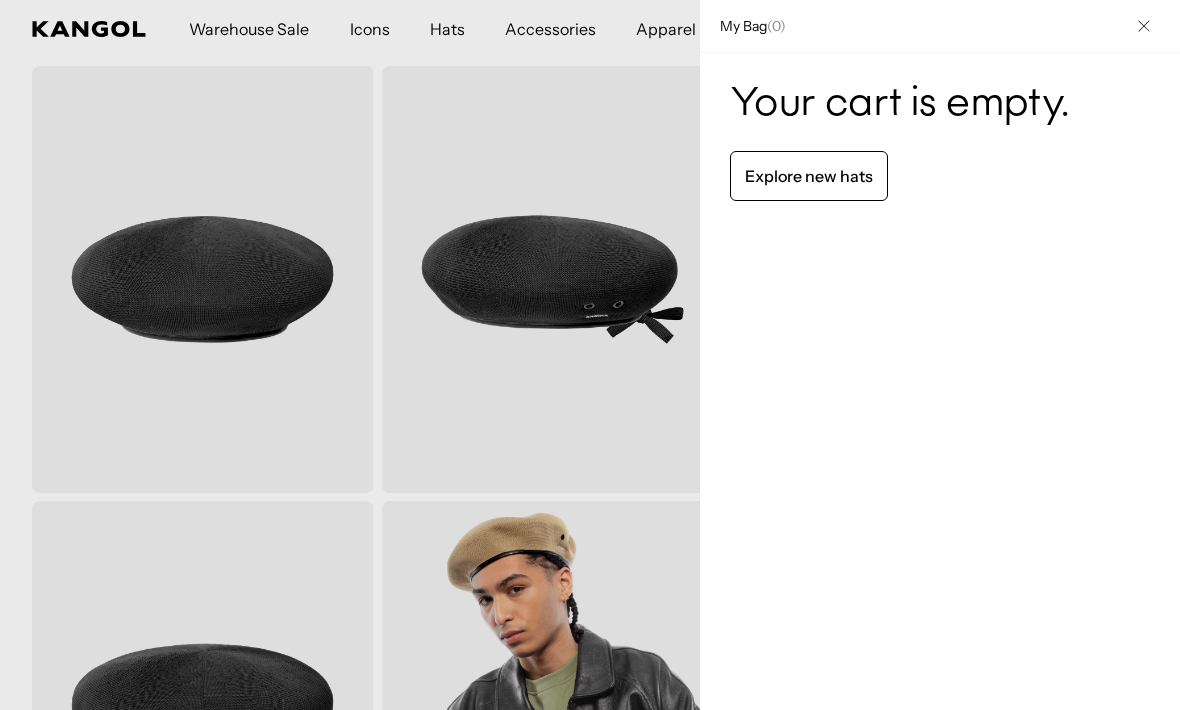 scroll, scrollTop: 0, scrollLeft: 0, axis: both 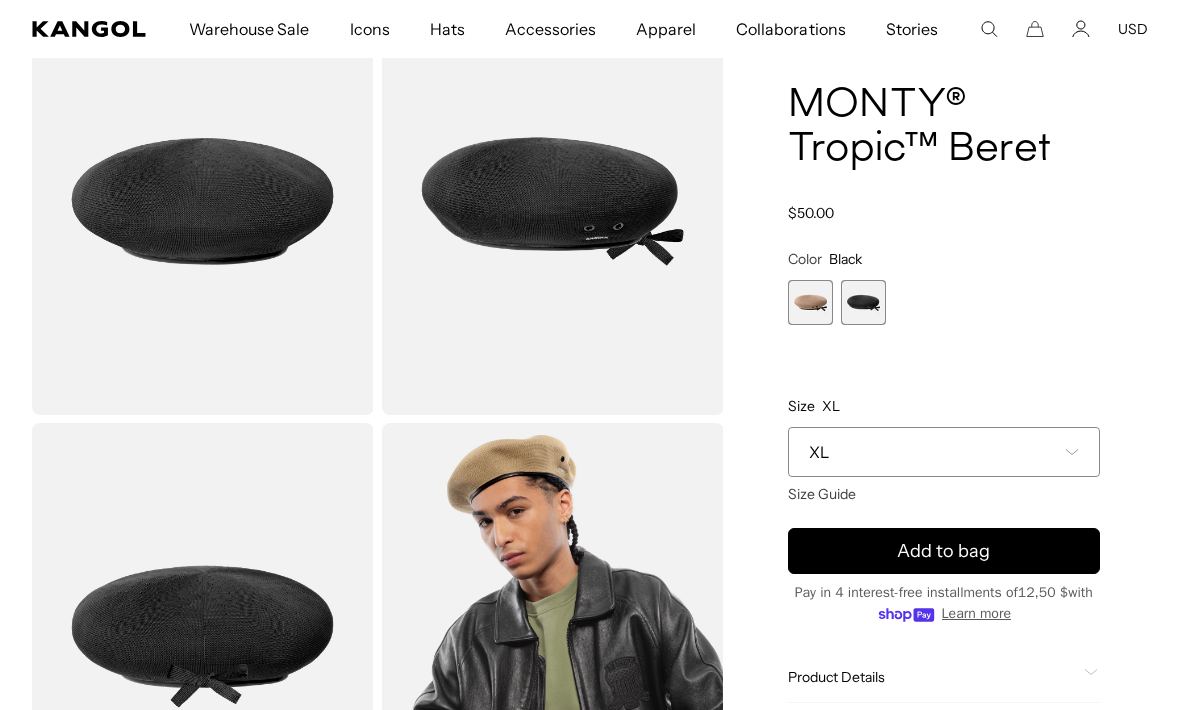 click on "Add to bag" at bounding box center [944, 551] 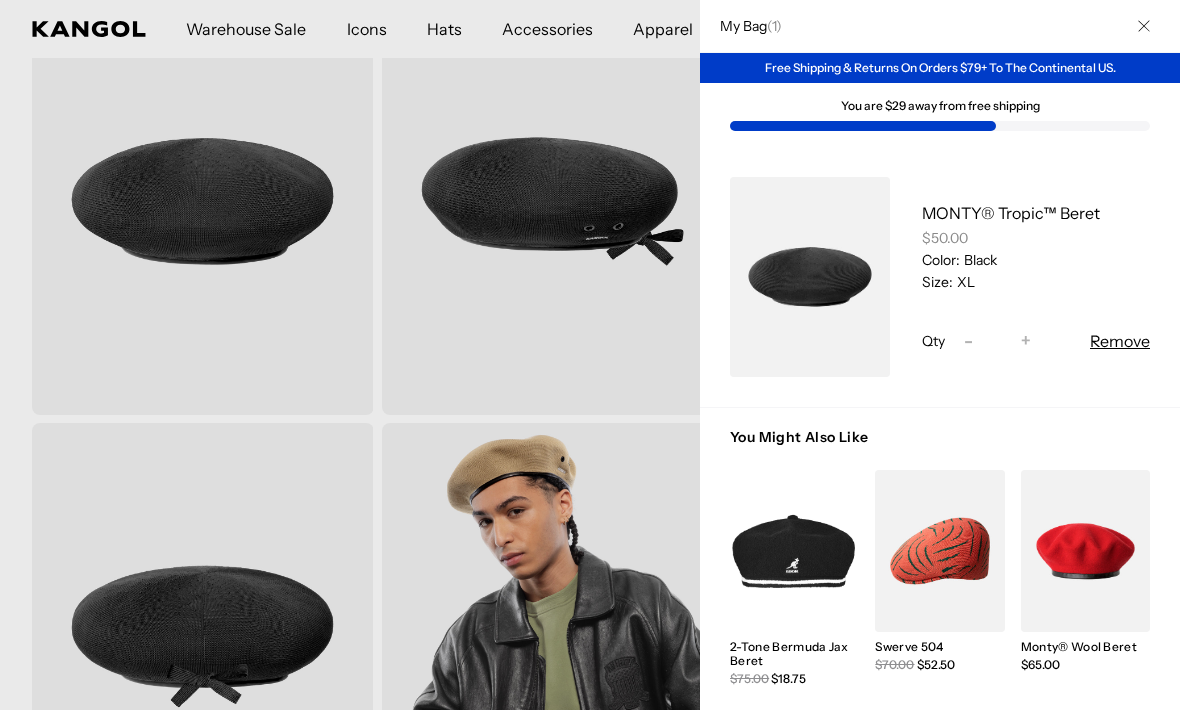 click at bounding box center (1144, 26) 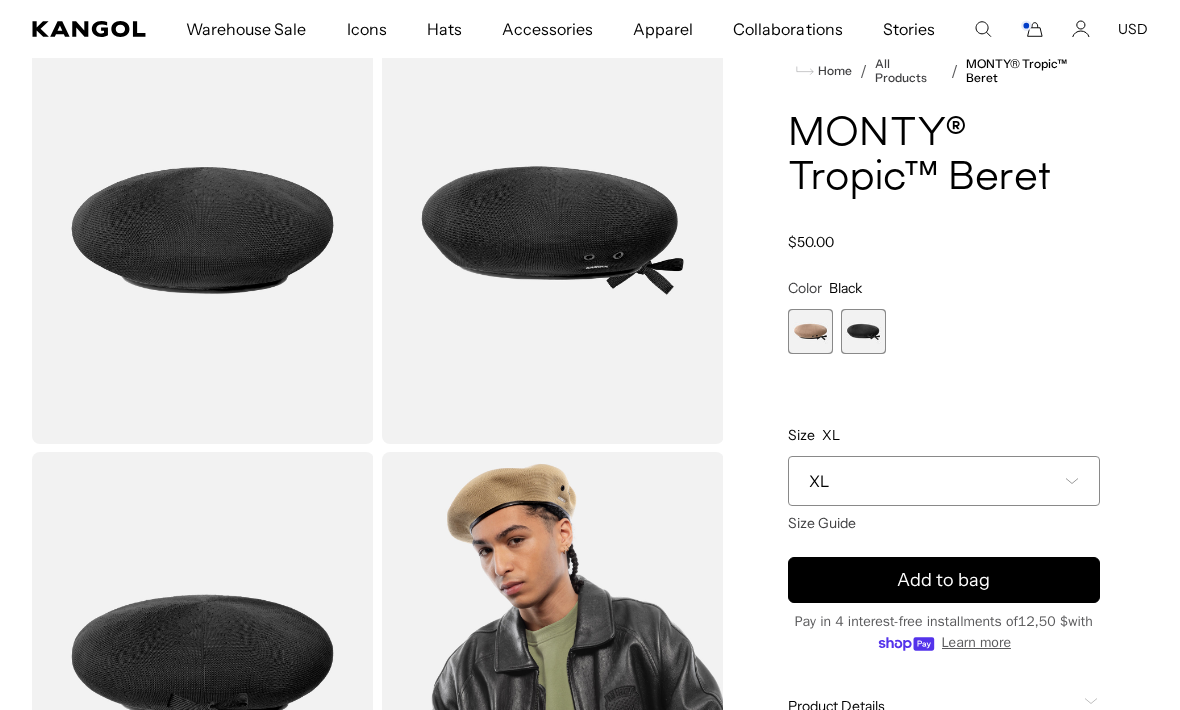 scroll, scrollTop: 120, scrollLeft: 0, axis: vertical 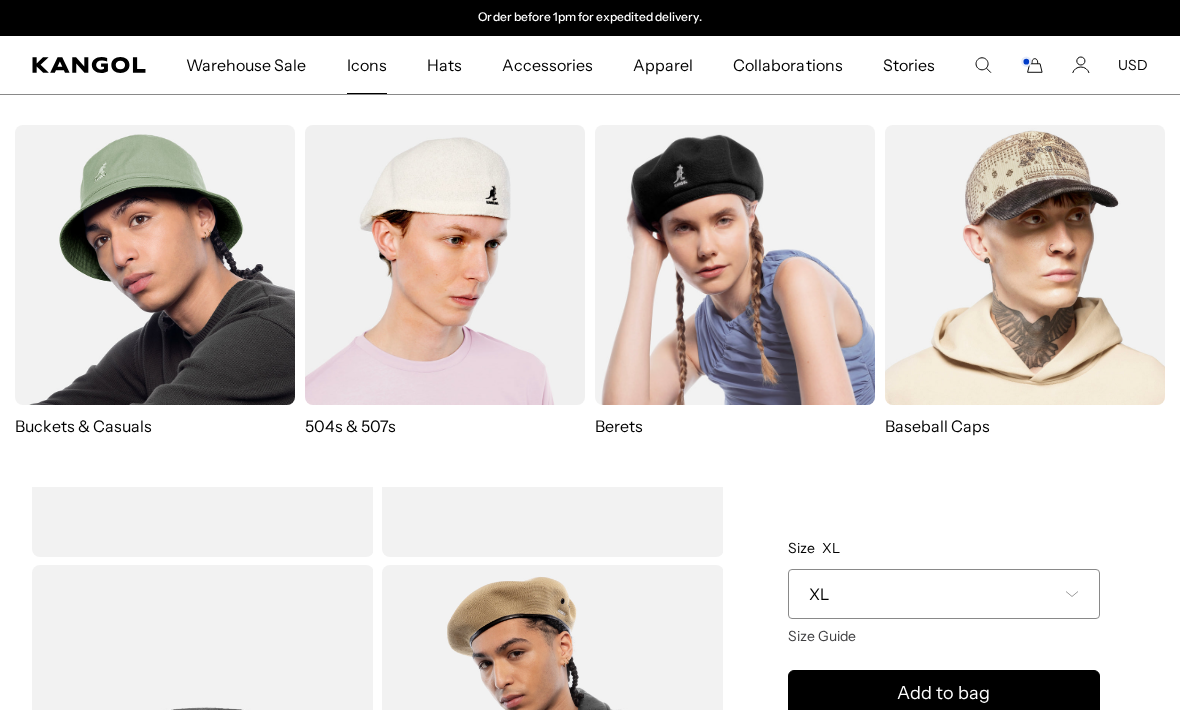 click at bounding box center [735, 265] 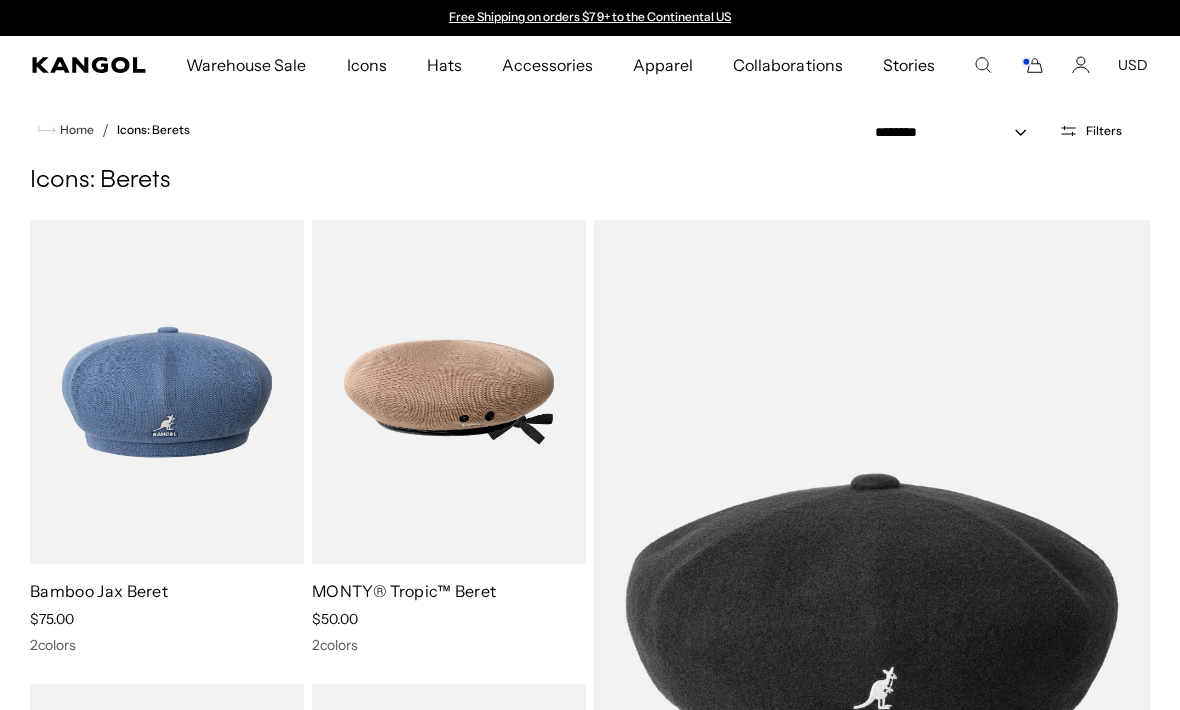 scroll, scrollTop: 186, scrollLeft: 0, axis: vertical 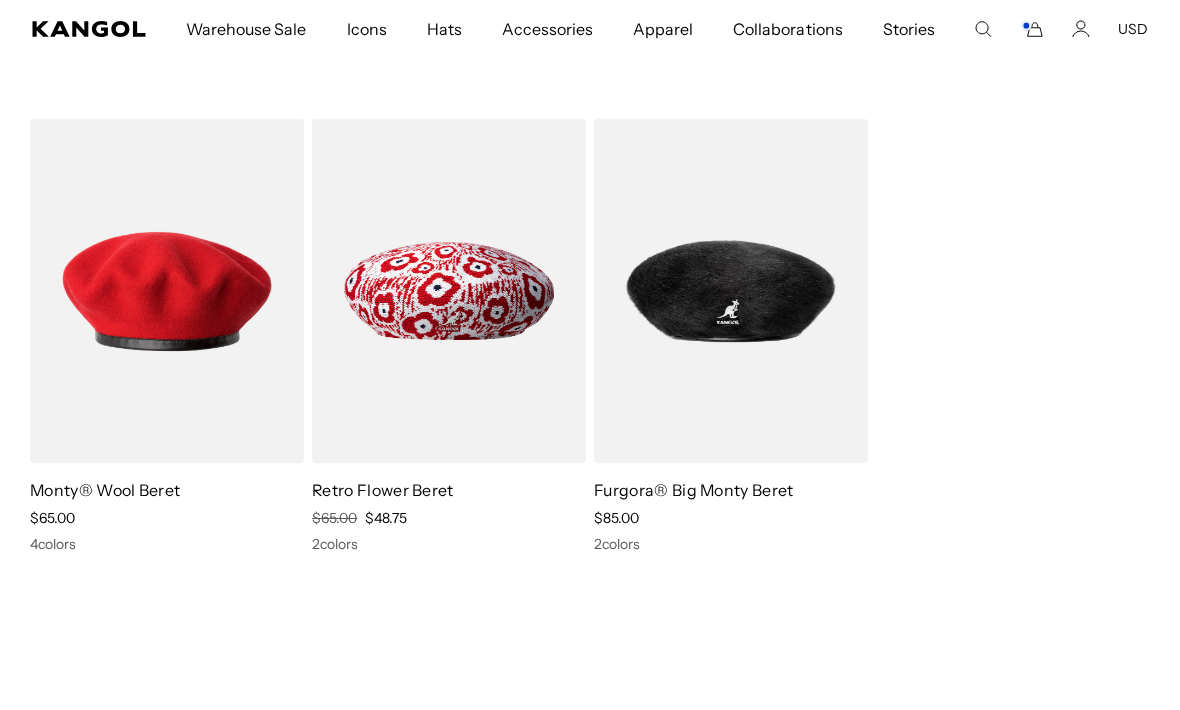 click 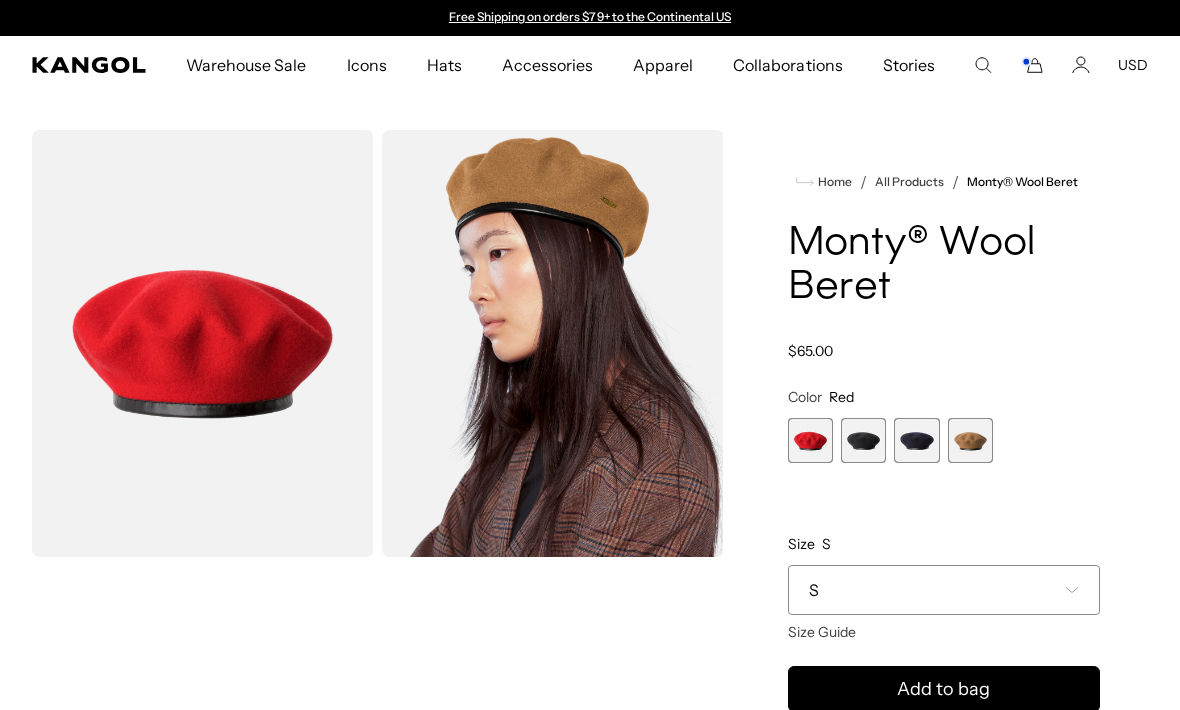 scroll, scrollTop: 0, scrollLeft: 0, axis: both 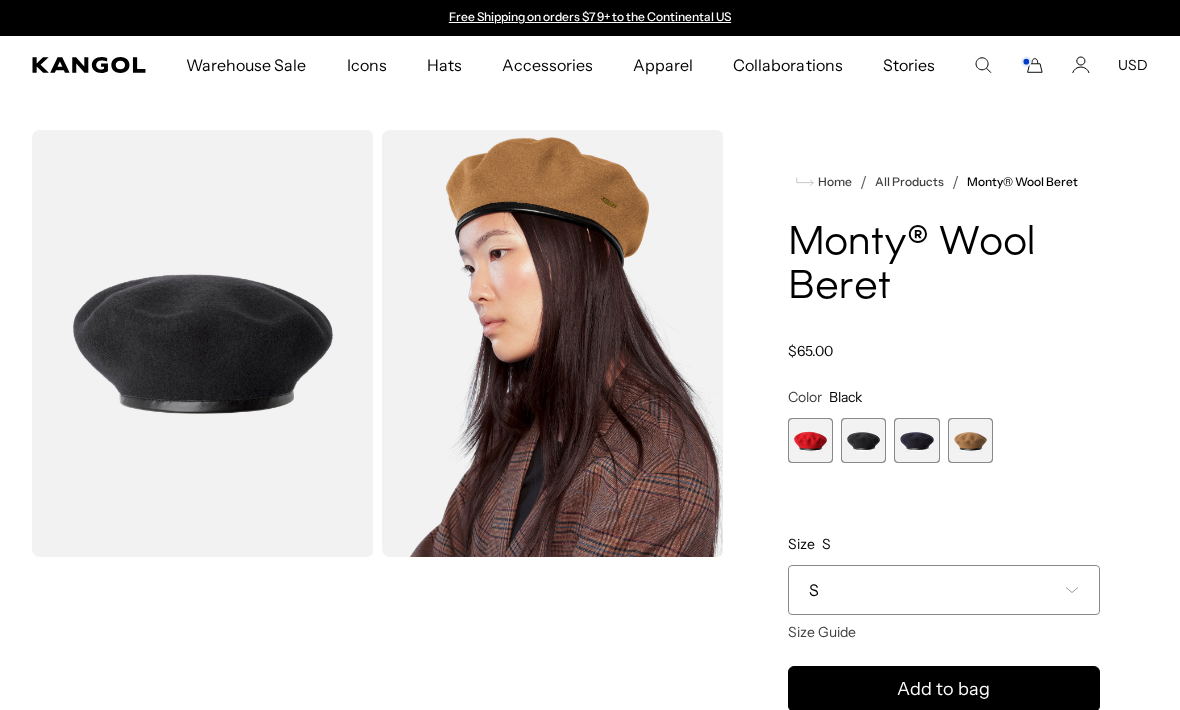 click 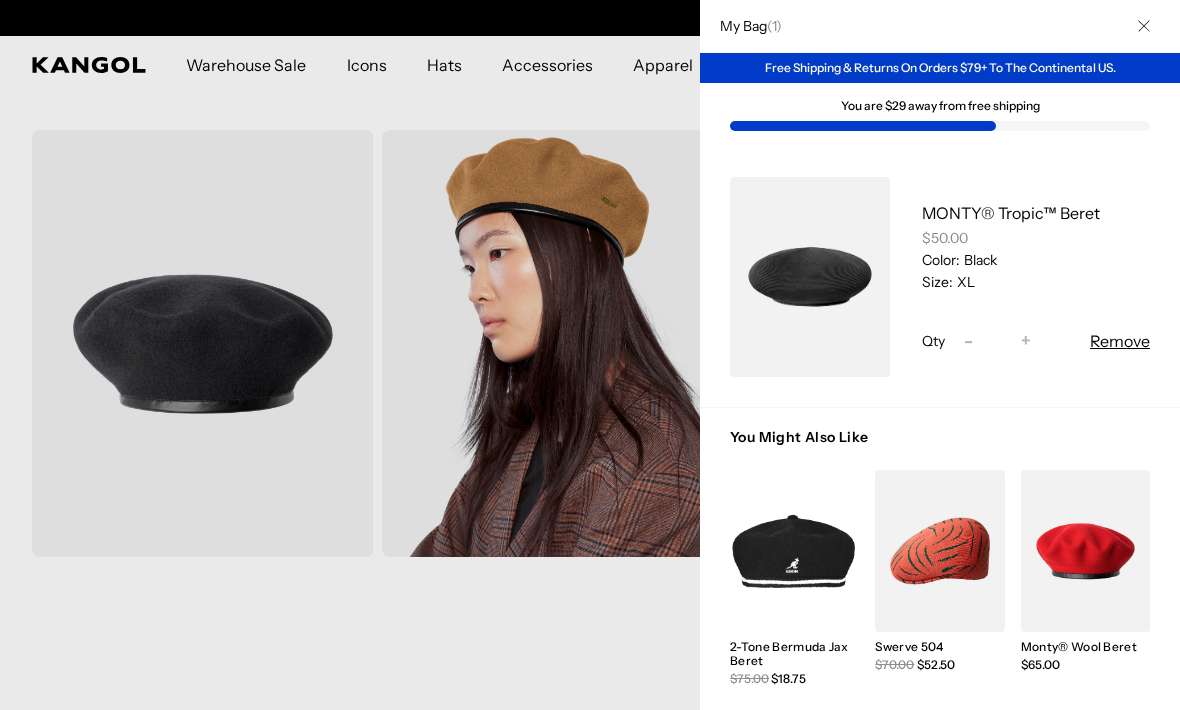 scroll, scrollTop: 0, scrollLeft: 412, axis: horizontal 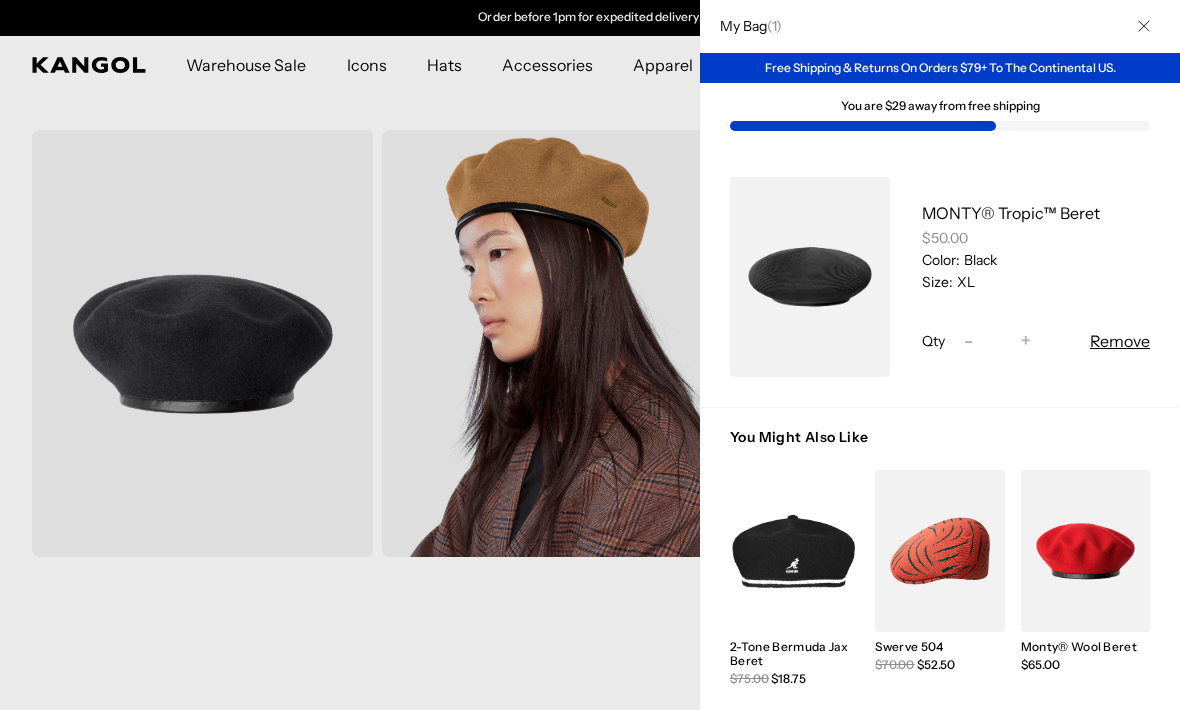 click at bounding box center [810, 277] 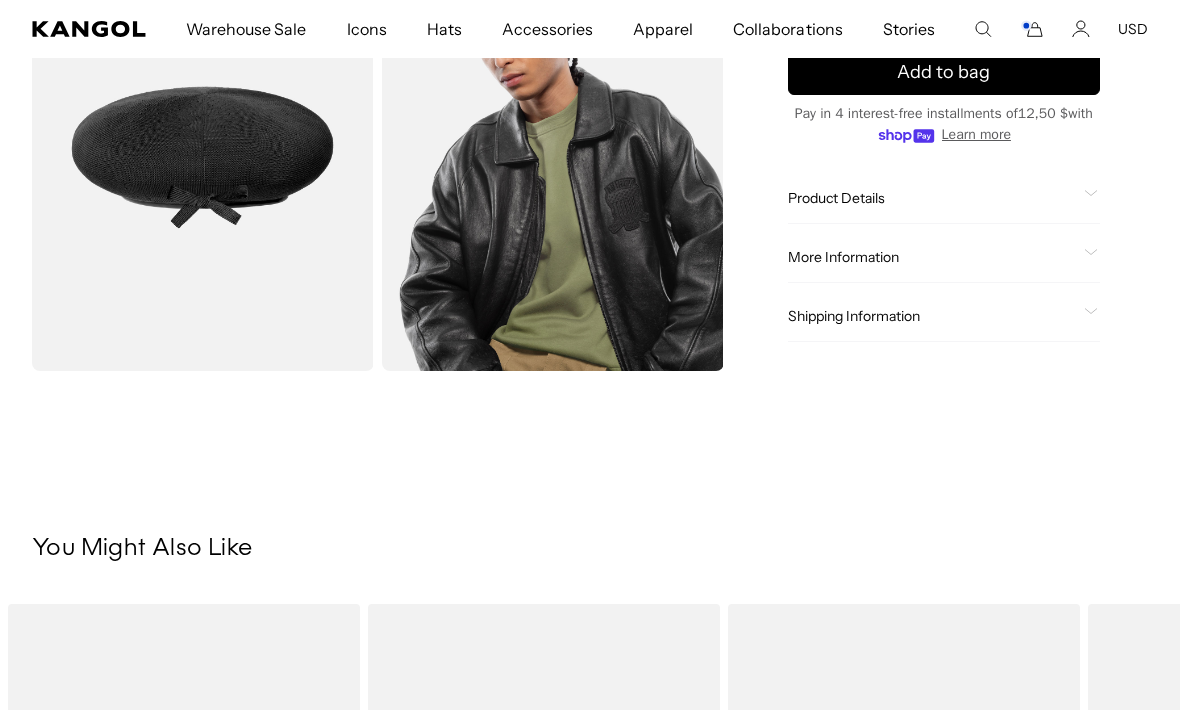 scroll, scrollTop: 617, scrollLeft: 0, axis: vertical 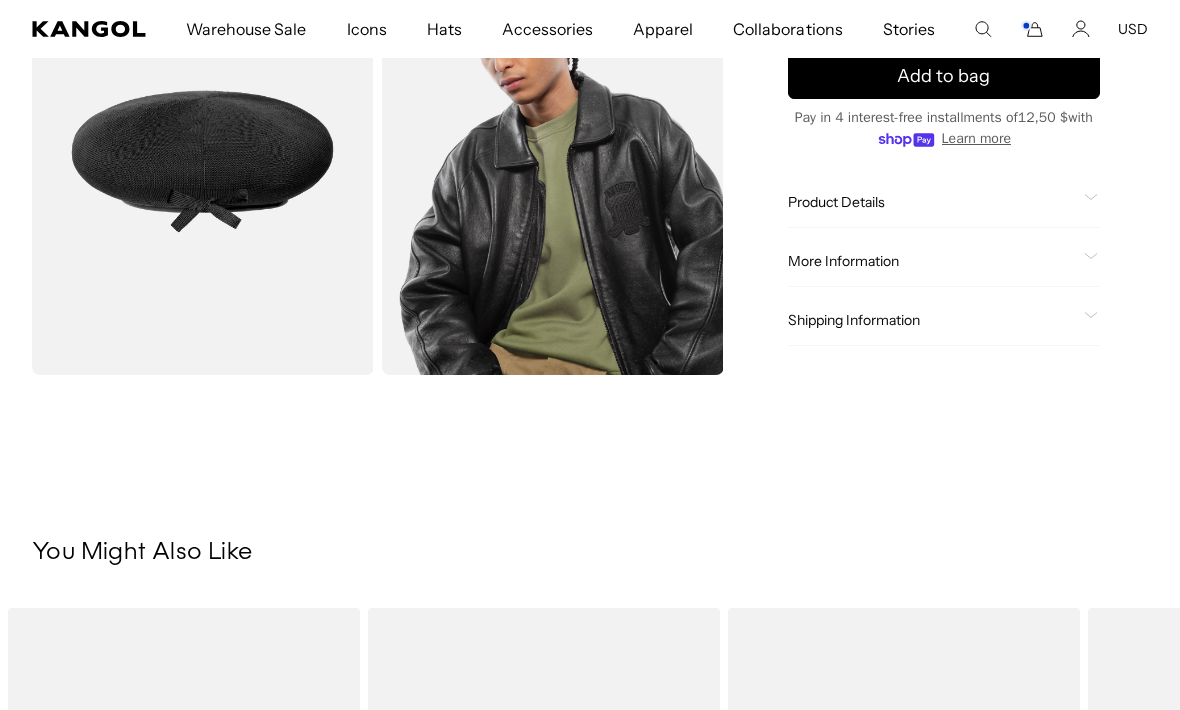 click on "Product Details" 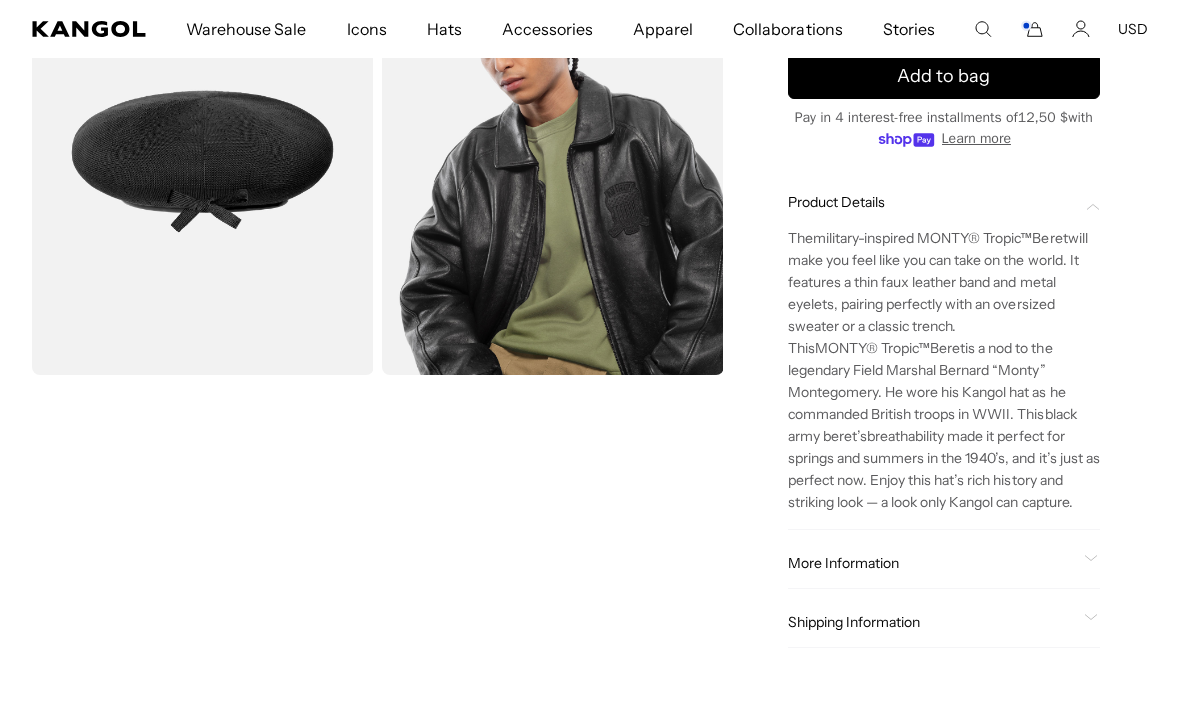 scroll, scrollTop: 0, scrollLeft: 0, axis: both 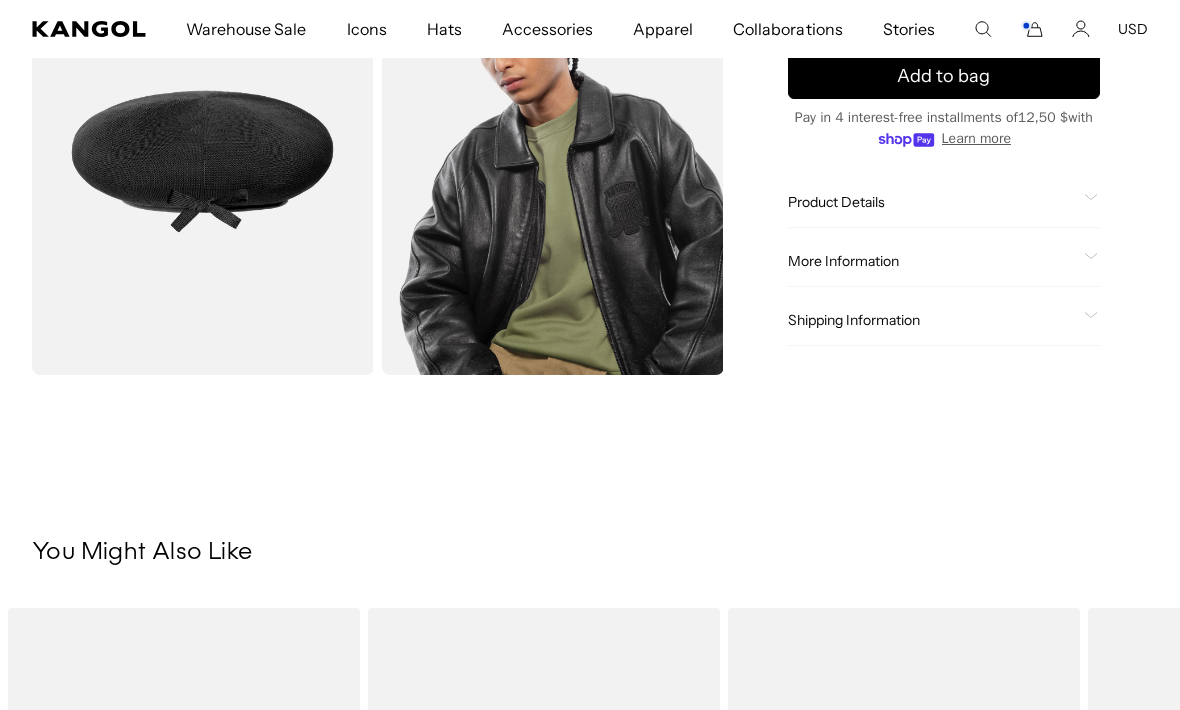 click on "Product Details
The  military-inspired MONTY® Tropic ™  Beret  will make you feel like you can take on the world. It features a thin faux leather band and metal eyelets, pairing perfectly with an oversized sweater or a classic trench.
This  MONTY® Tropic ™  Beret  is a nod to the legendary Field Marshal Bernard “Monty” Montegomery. He wore his Kangol hat as he commanded British troops in WWII. This  black army beret’s  breathability made it perfect for springs and summers in the 1940’s, and it’s just as perfect now. Enjoy this hat’s rich history and striking look — a look only Kangol can capture." 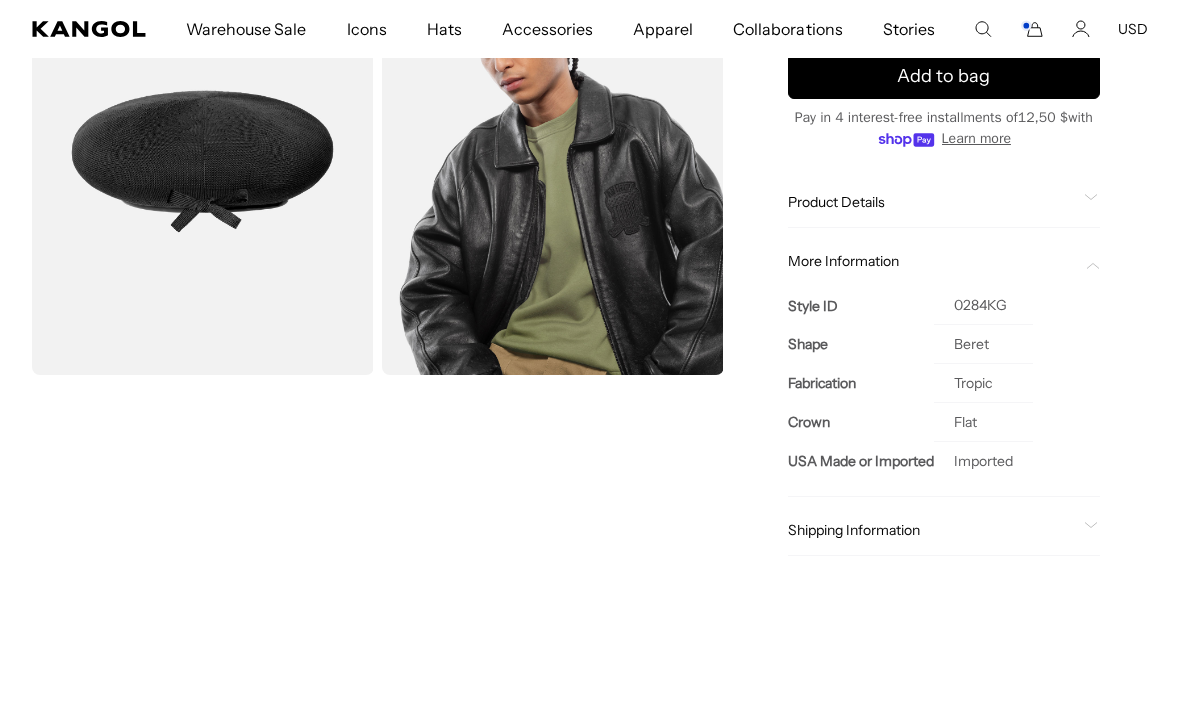 click 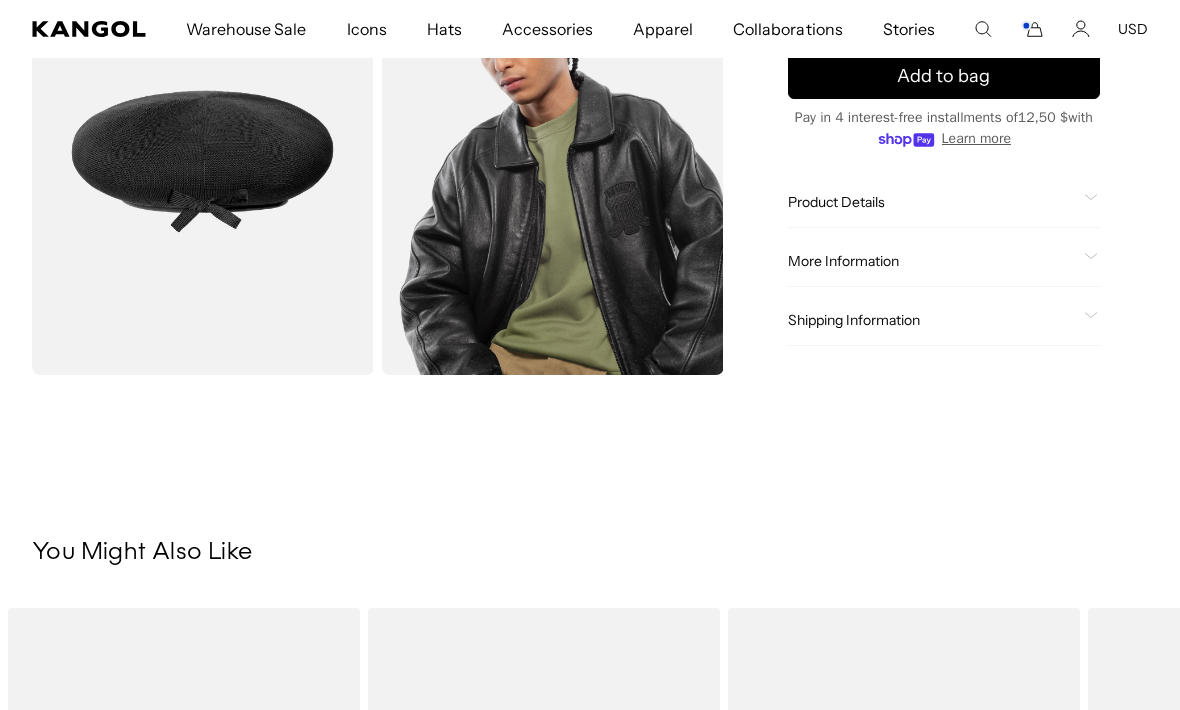 click on "Home
/
All Products
/
MONTY® Tropic™ Beret
MONTY® Tropic™ Beret
Regular price
$50.00
Regular price
Sale price
$50.00
Color
Black
Previous
Next
Oat
Variant sold out or unavailable
Black
Variant sold out or unavailable" at bounding box center (944, -51) 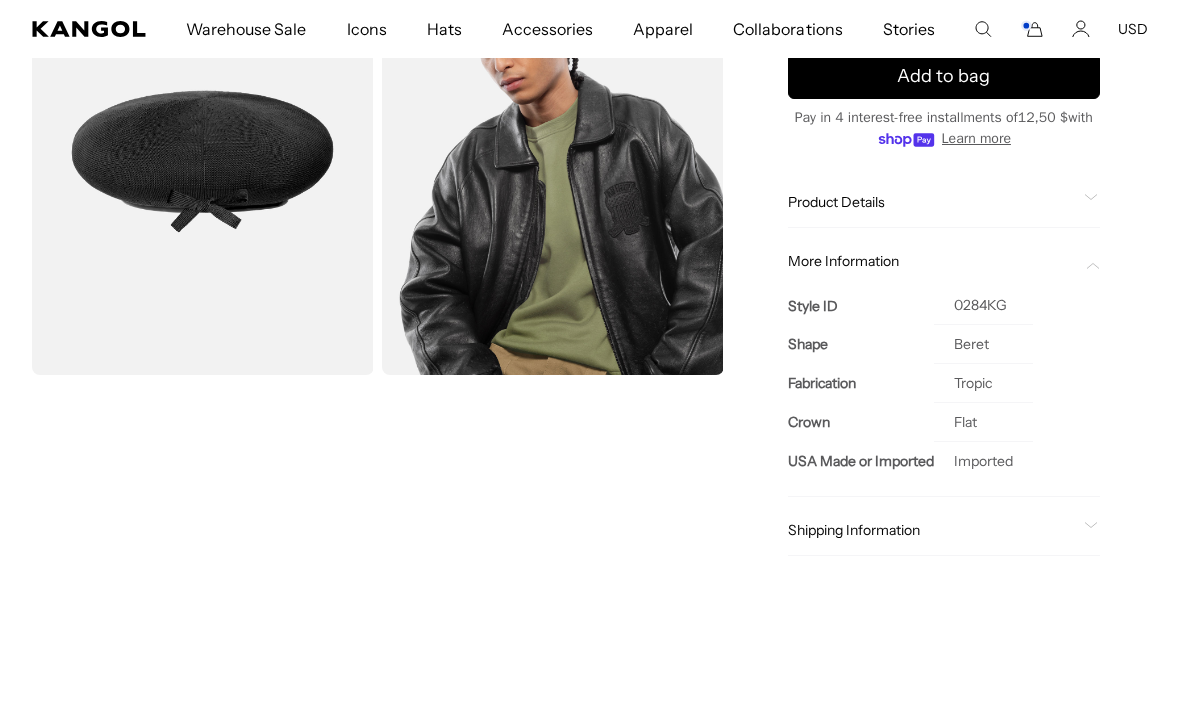 click on "More Information
Style ID
0284KG
Shape
Beret
Fabrication
Tropic
Crown
Flat
USA Made or Imported
Imported" 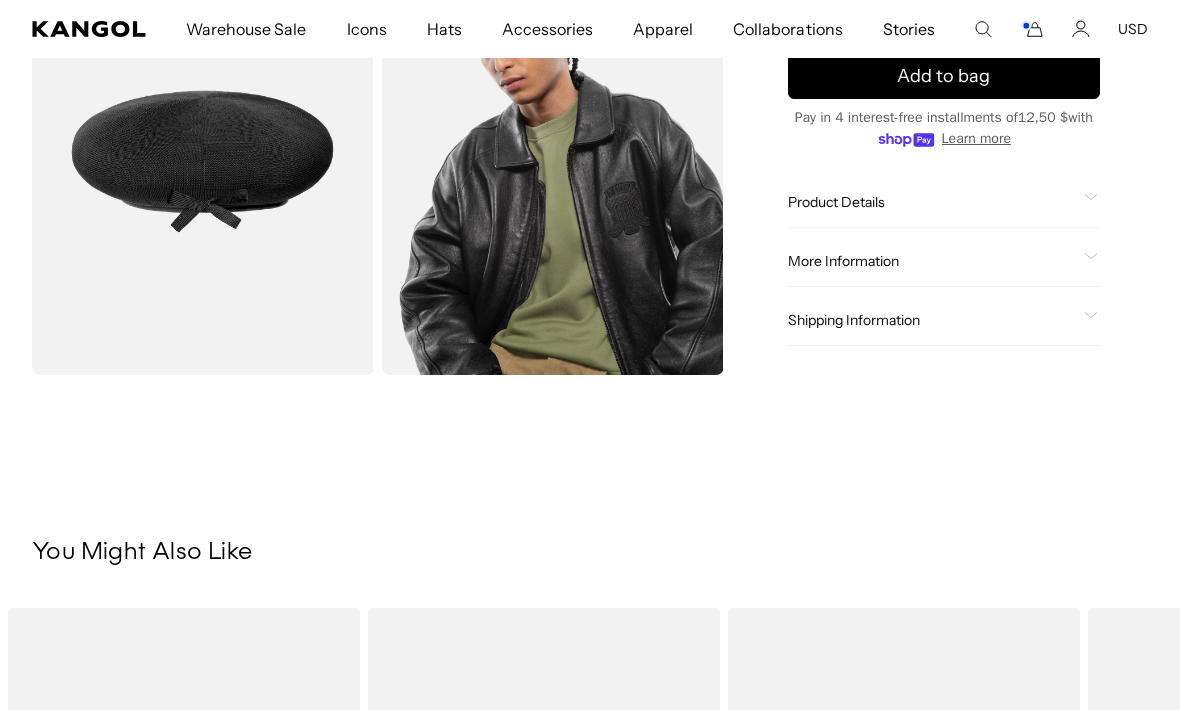 scroll, scrollTop: 0, scrollLeft: 412, axis: horizontal 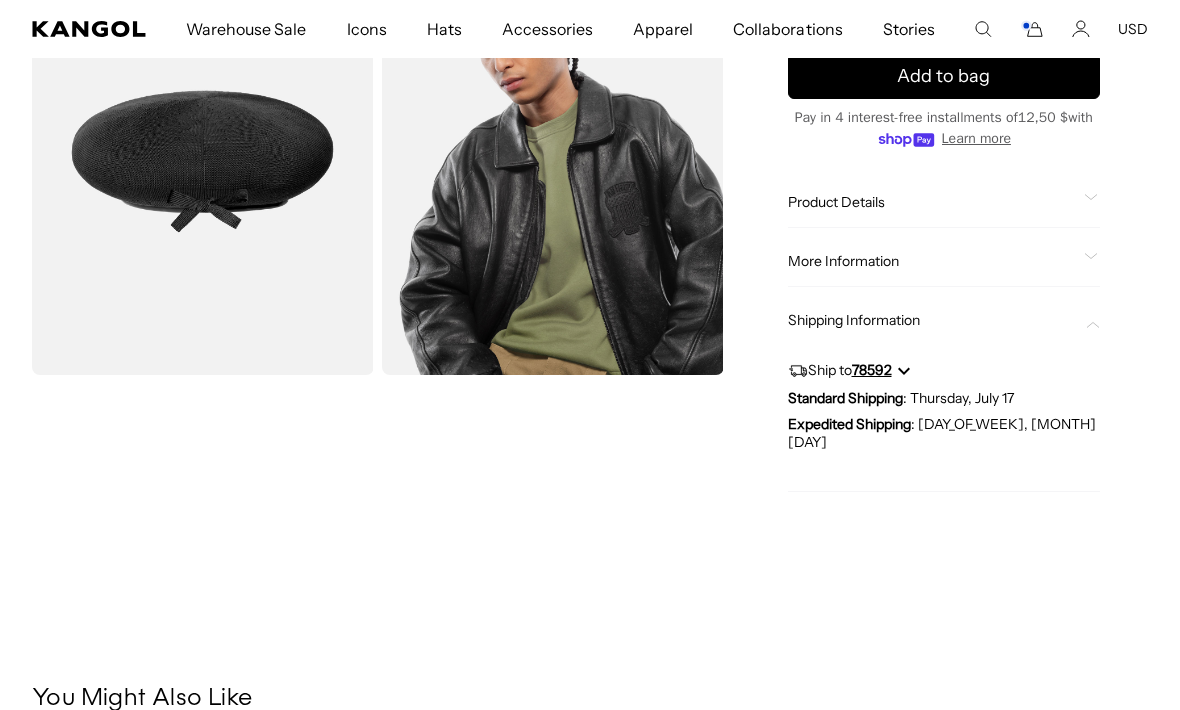 click 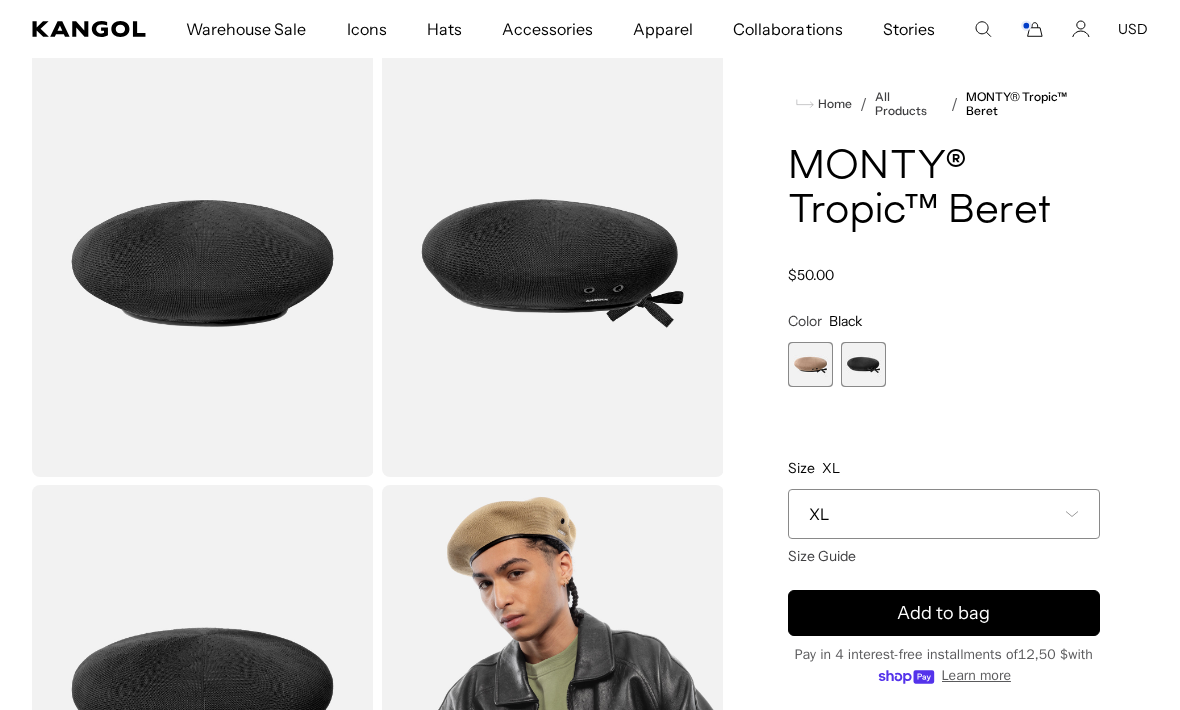 scroll, scrollTop: 131, scrollLeft: 0, axis: vertical 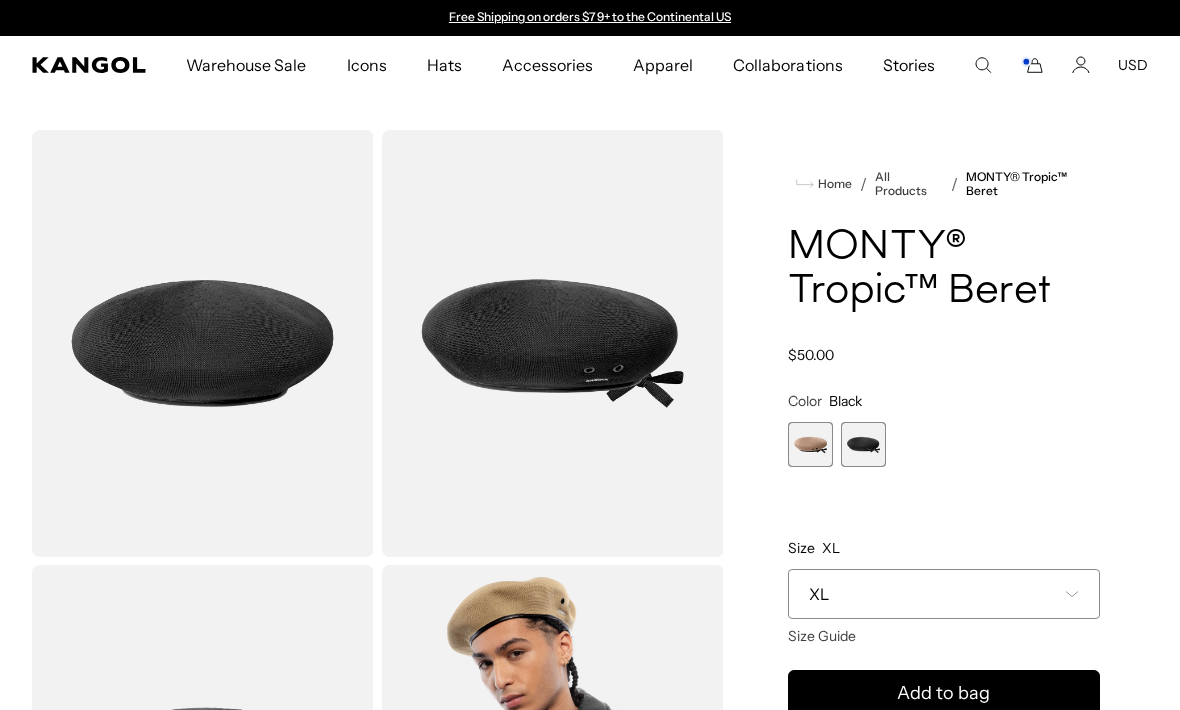 click 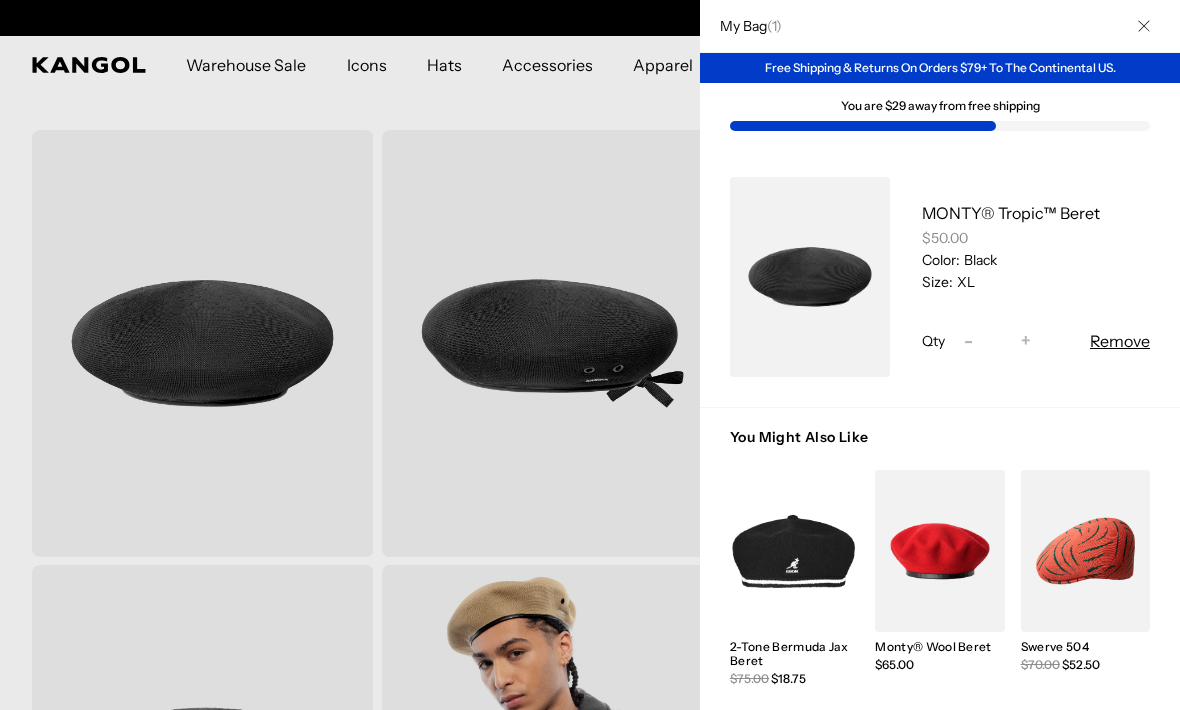 scroll, scrollTop: 0, scrollLeft: 0, axis: both 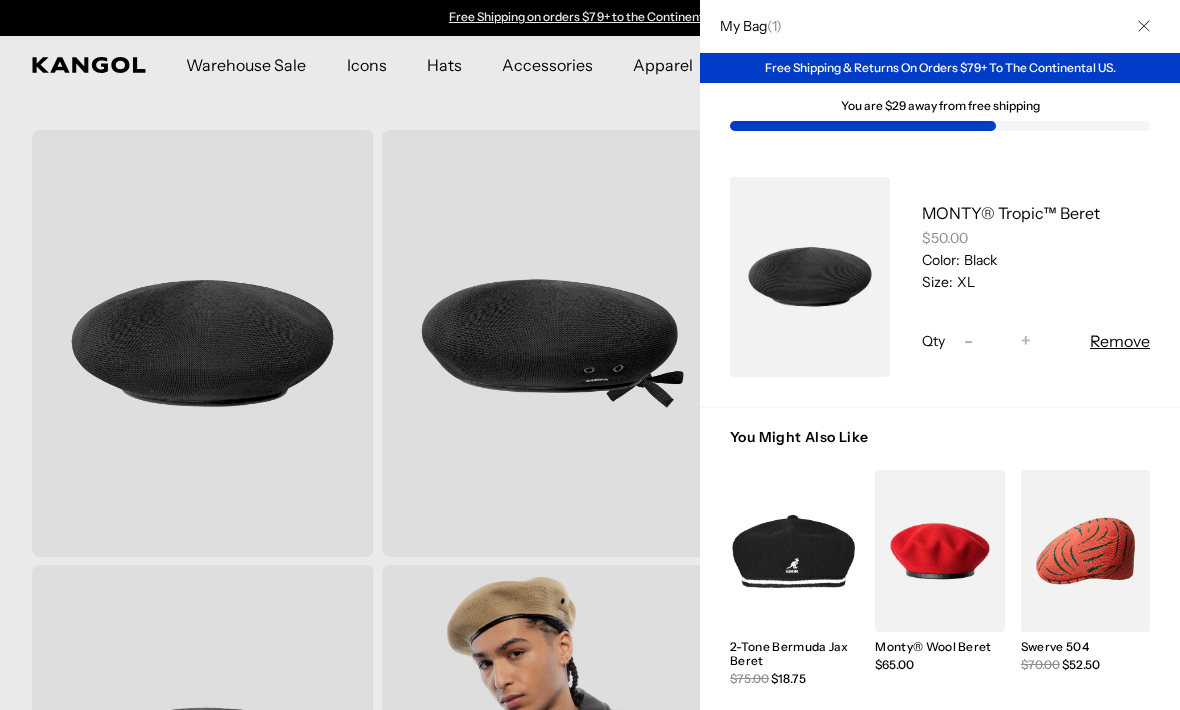click 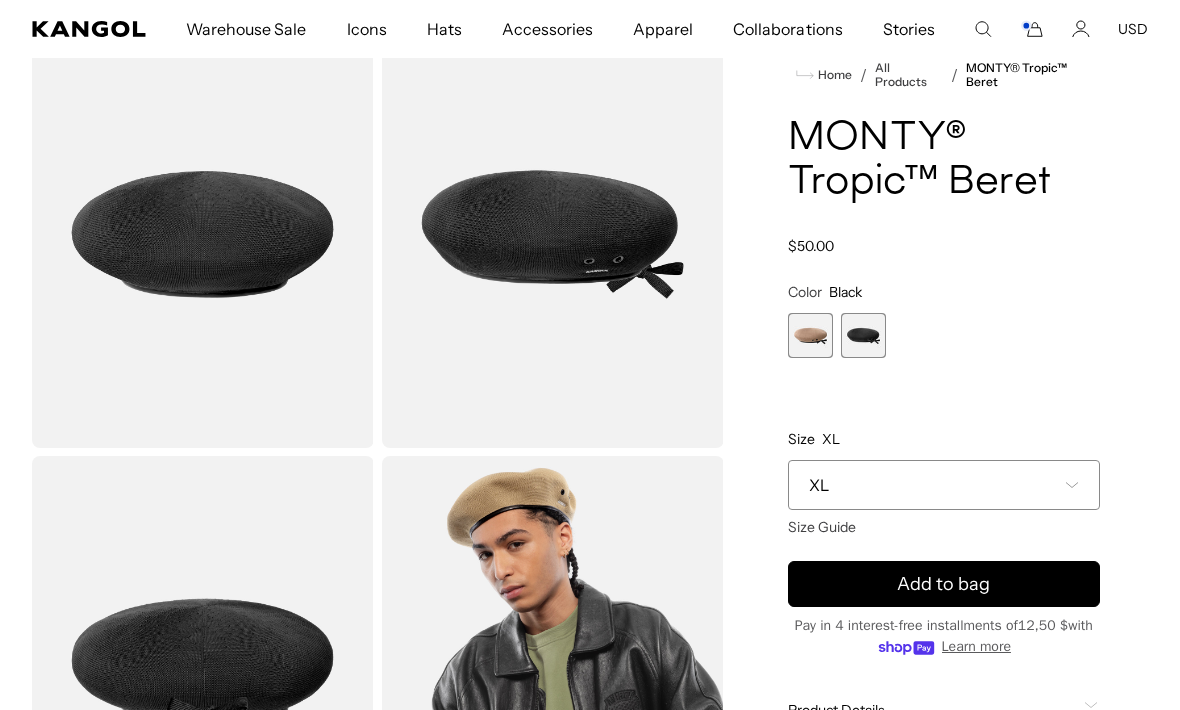 scroll, scrollTop: 96, scrollLeft: 0, axis: vertical 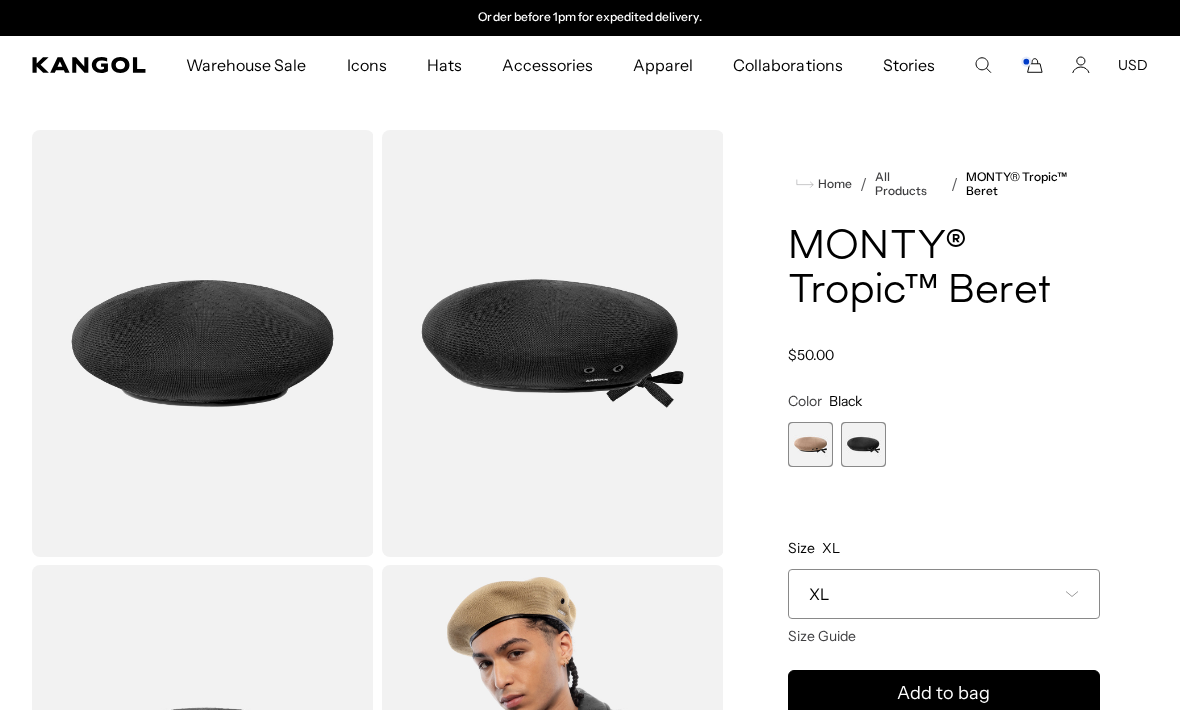 click 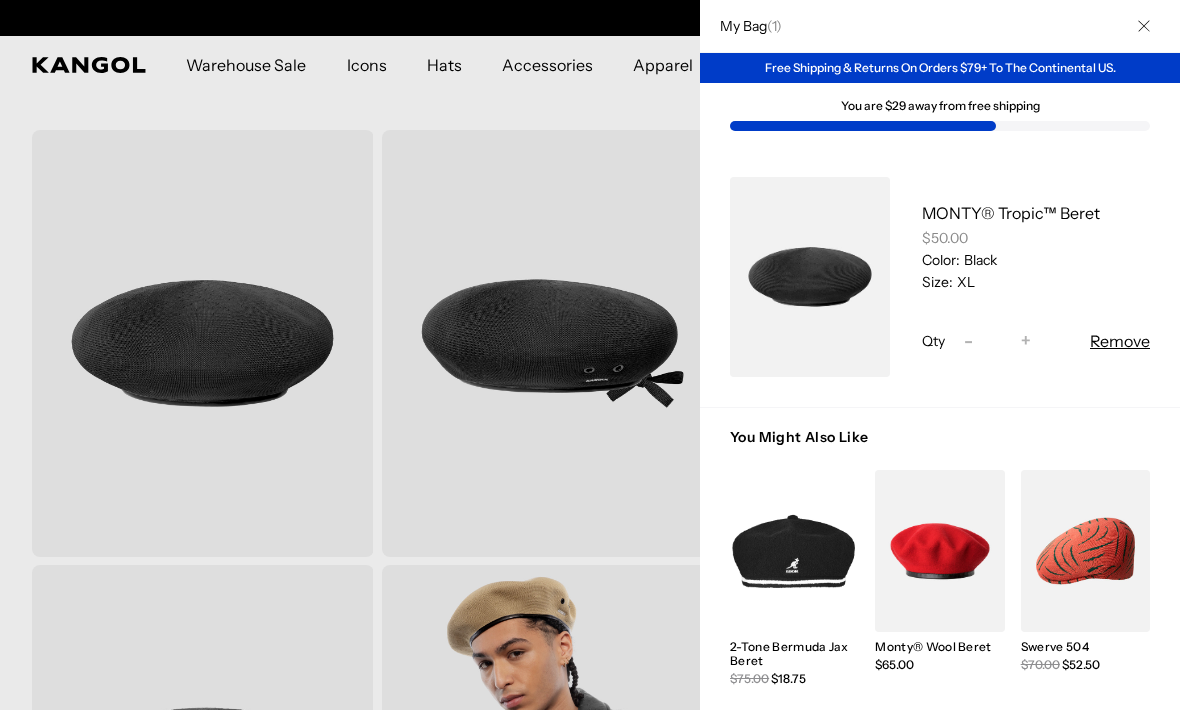 click at bounding box center (1144, 26) 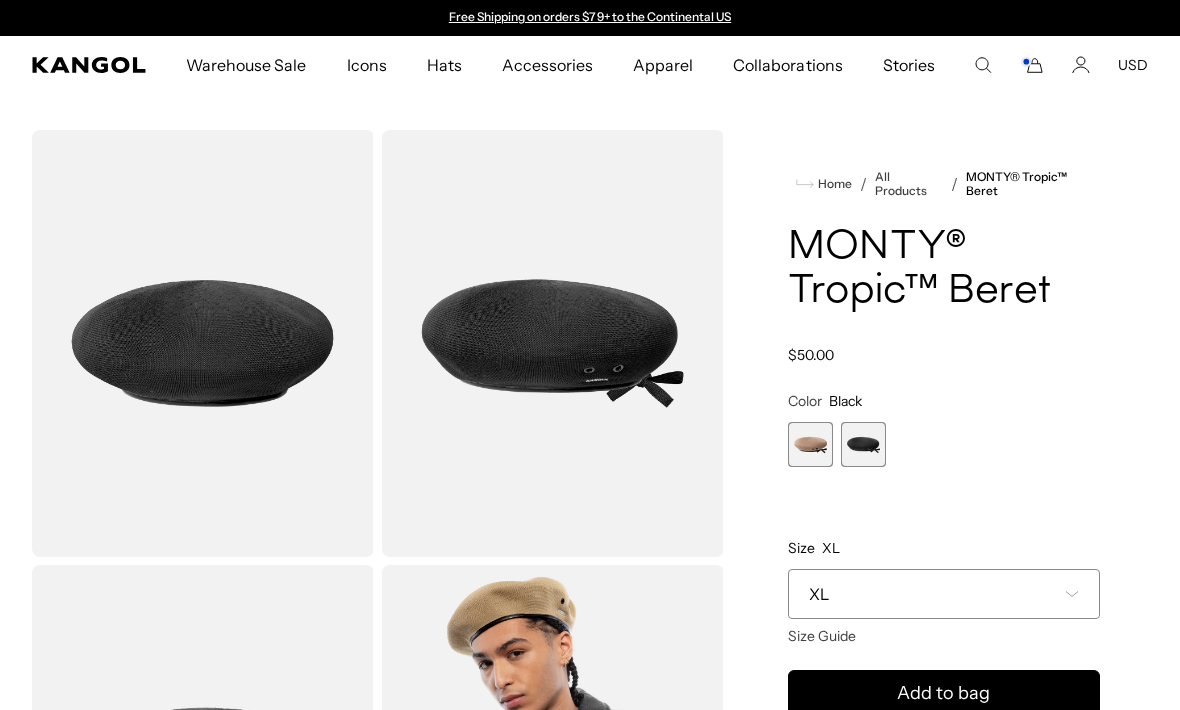 click 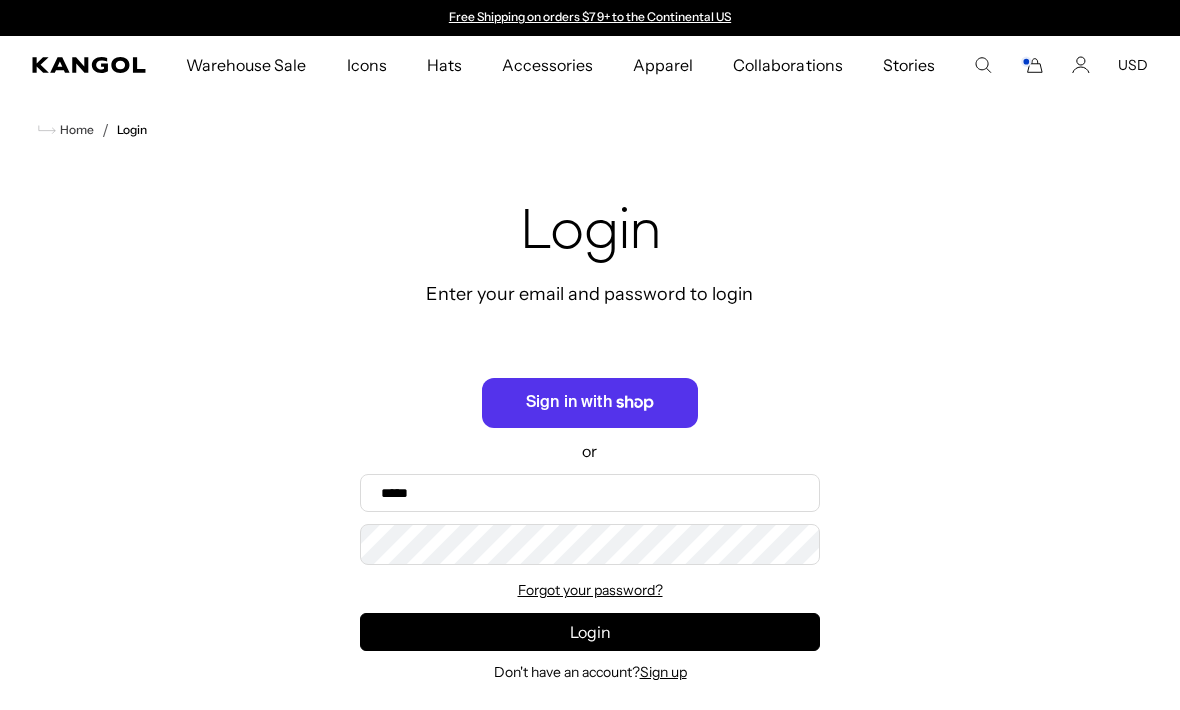 scroll, scrollTop: 326, scrollLeft: 0, axis: vertical 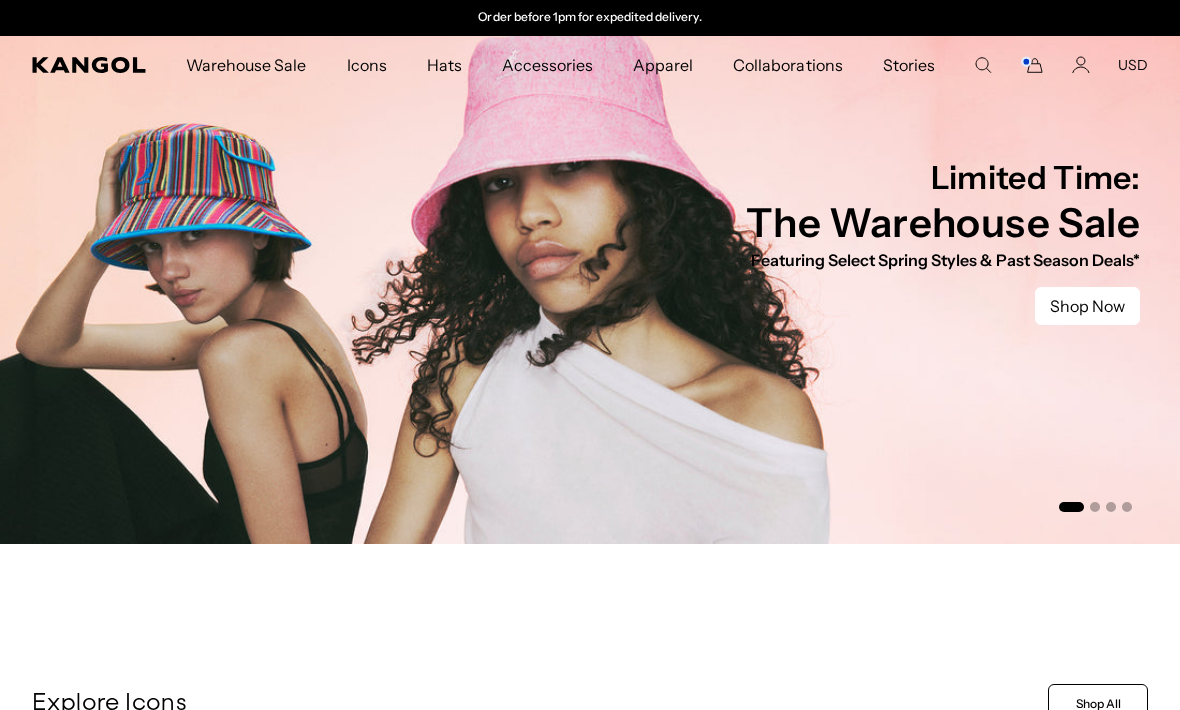 click on "USD" at bounding box center [1133, 65] 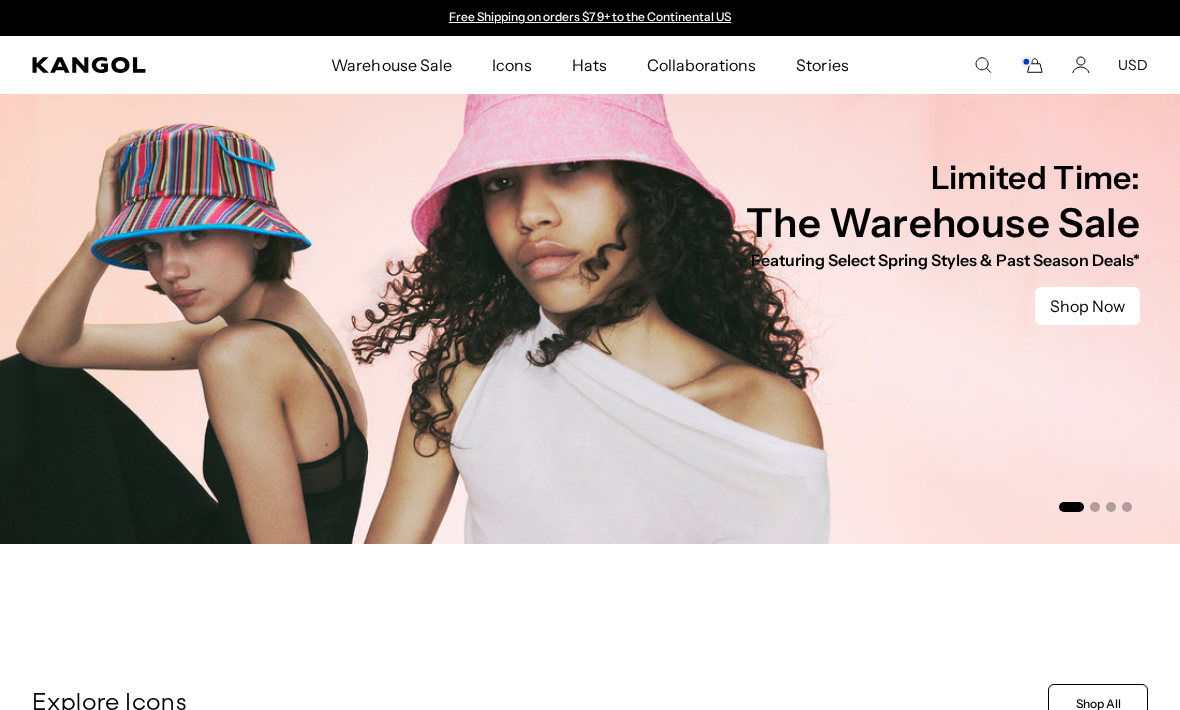 scroll, scrollTop: 634, scrollLeft: 0, axis: vertical 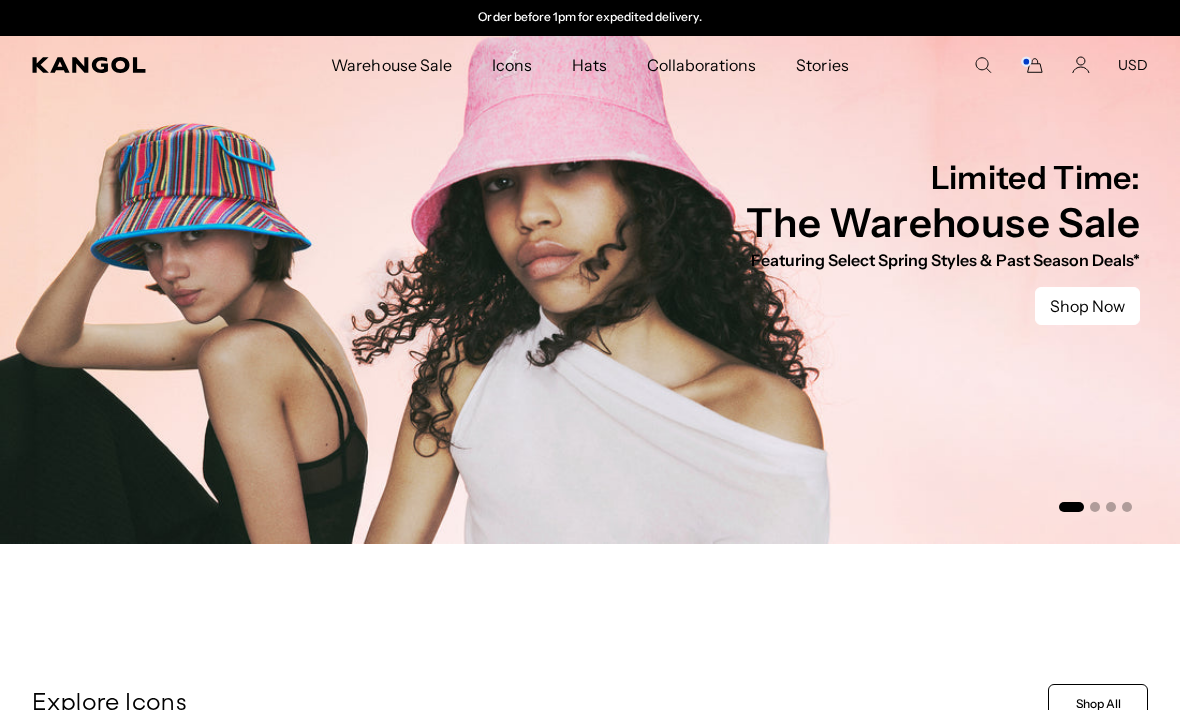 click 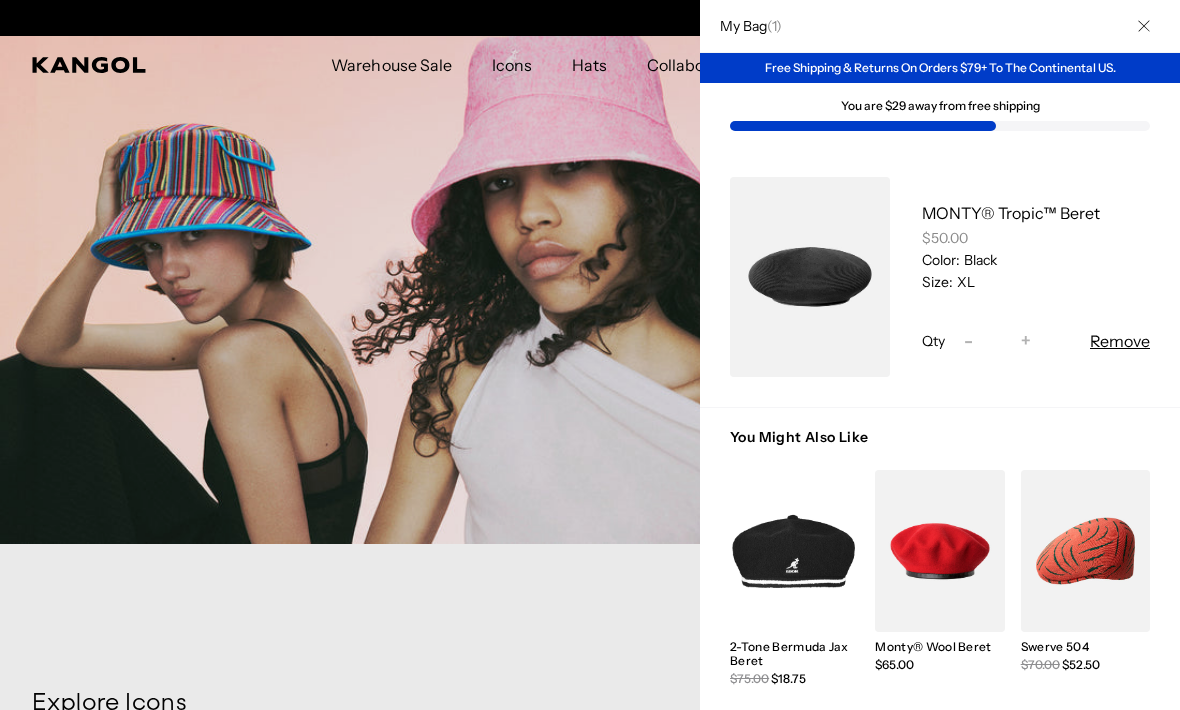 scroll, scrollTop: 0, scrollLeft: 0, axis: both 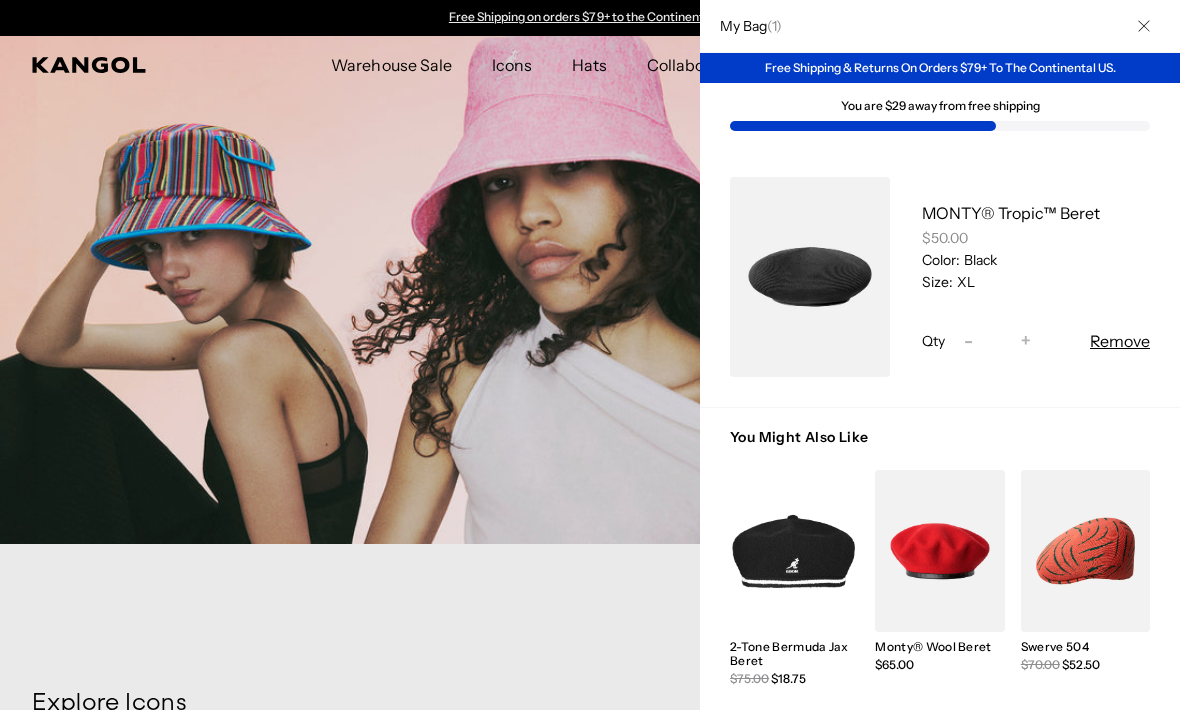 click at bounding box center (1144, 26) 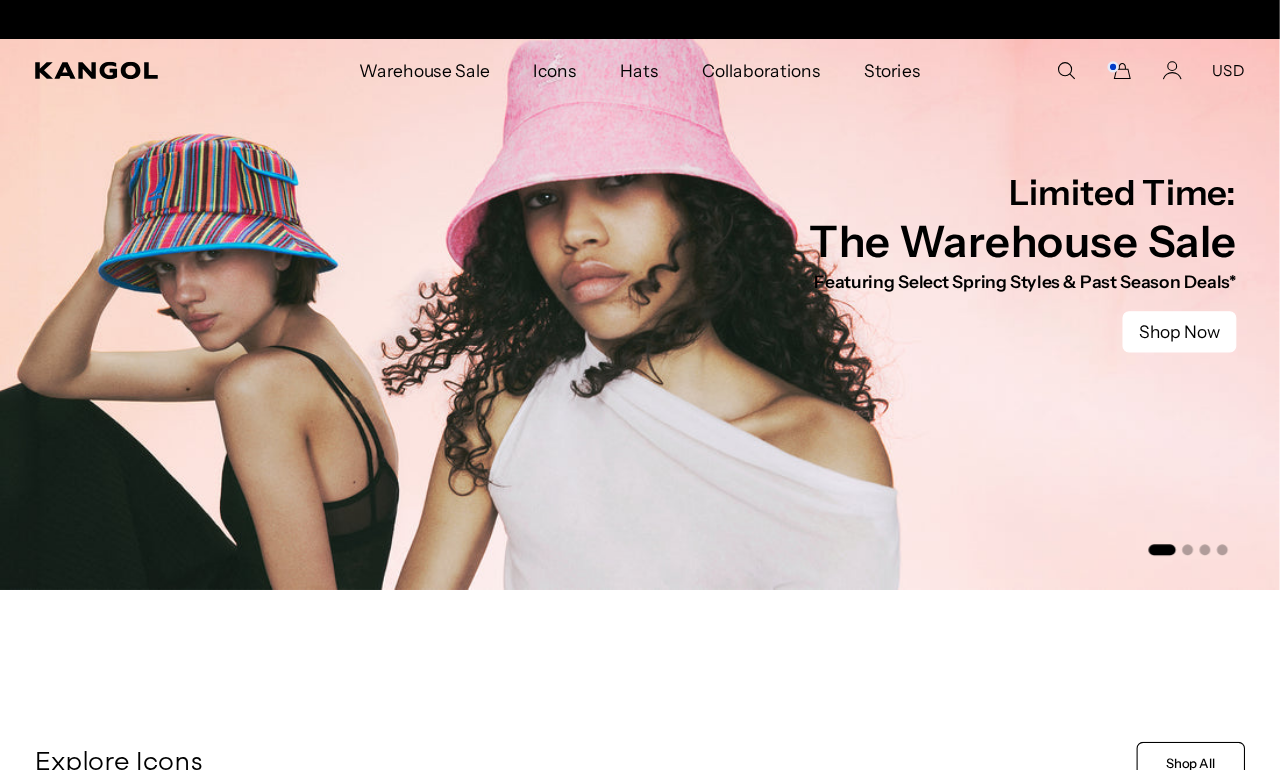 scroll, scrollTop: 0, scrollLeft: 412, axis: horizontal 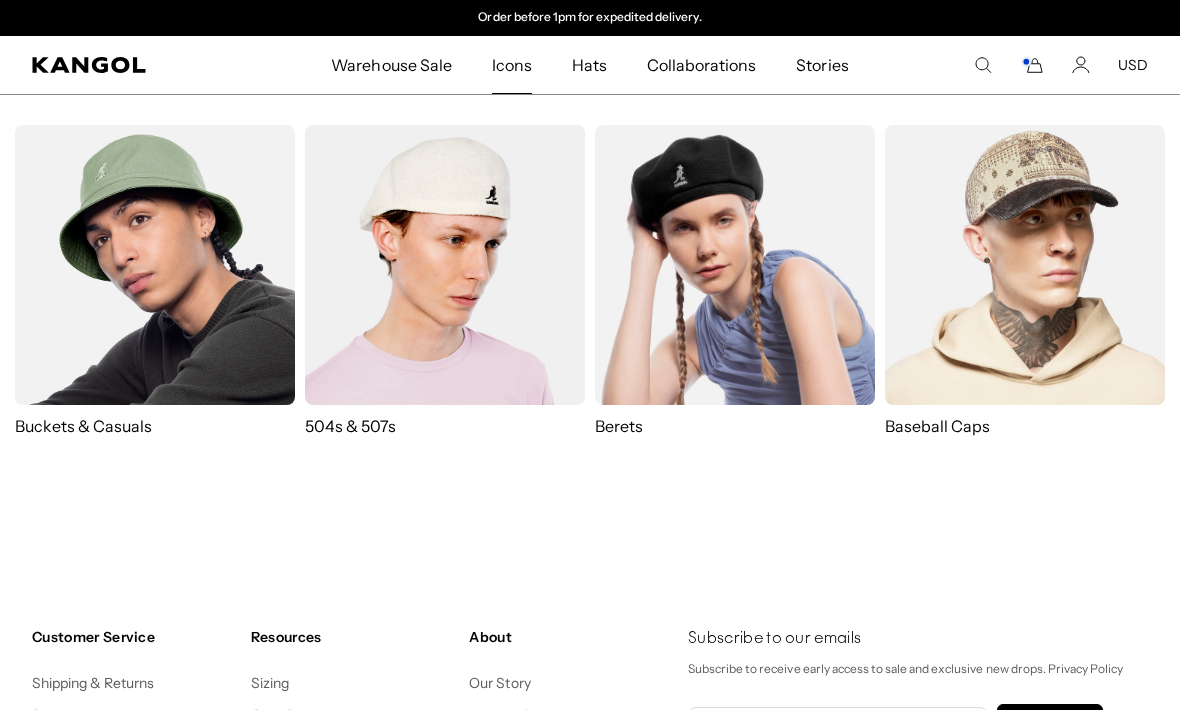 click at bounding box center (735, 265) 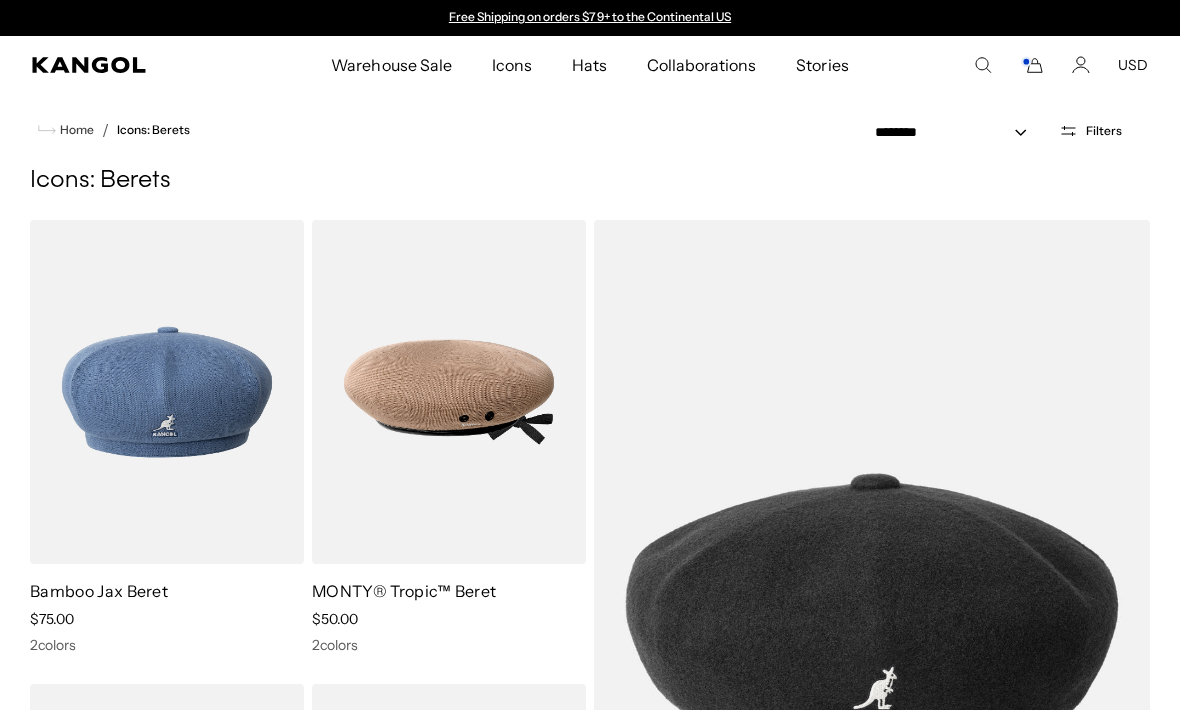 scroll, scrollTop: 104, scrollLeft: 0, axis: vertical 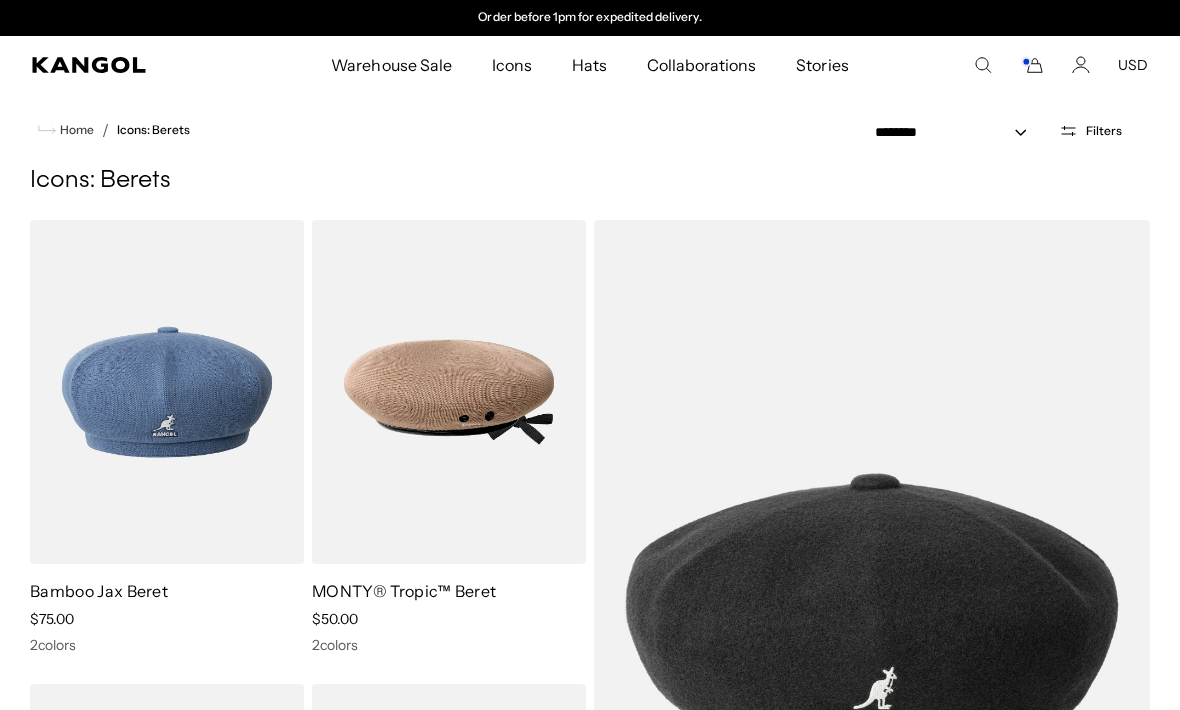 click 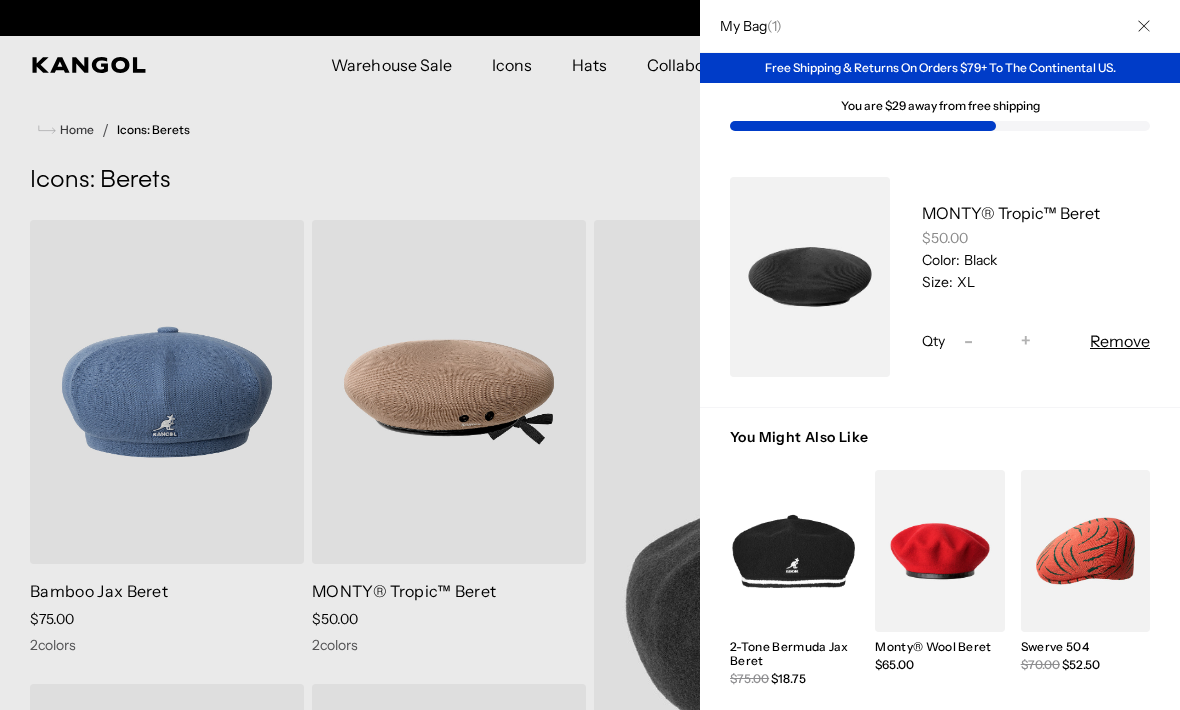 scroll, scrollTop: 0, scrollLeft: 412, axis: horizontal 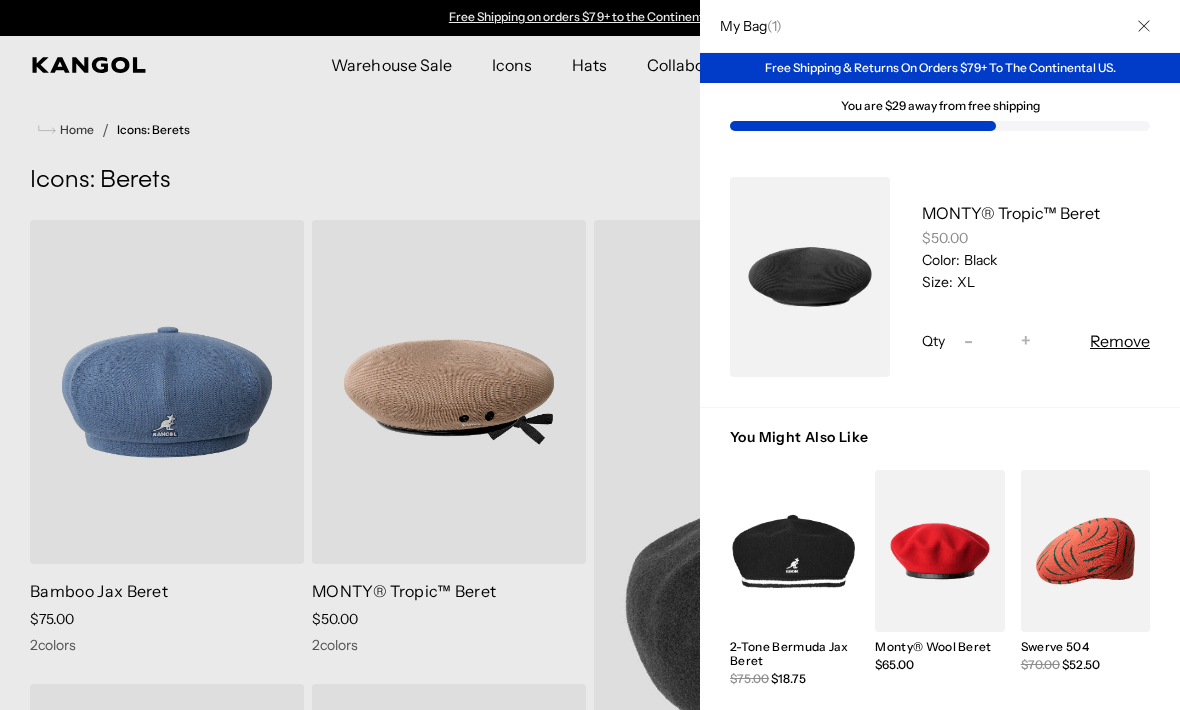 click at bounding box center (1144, 26) 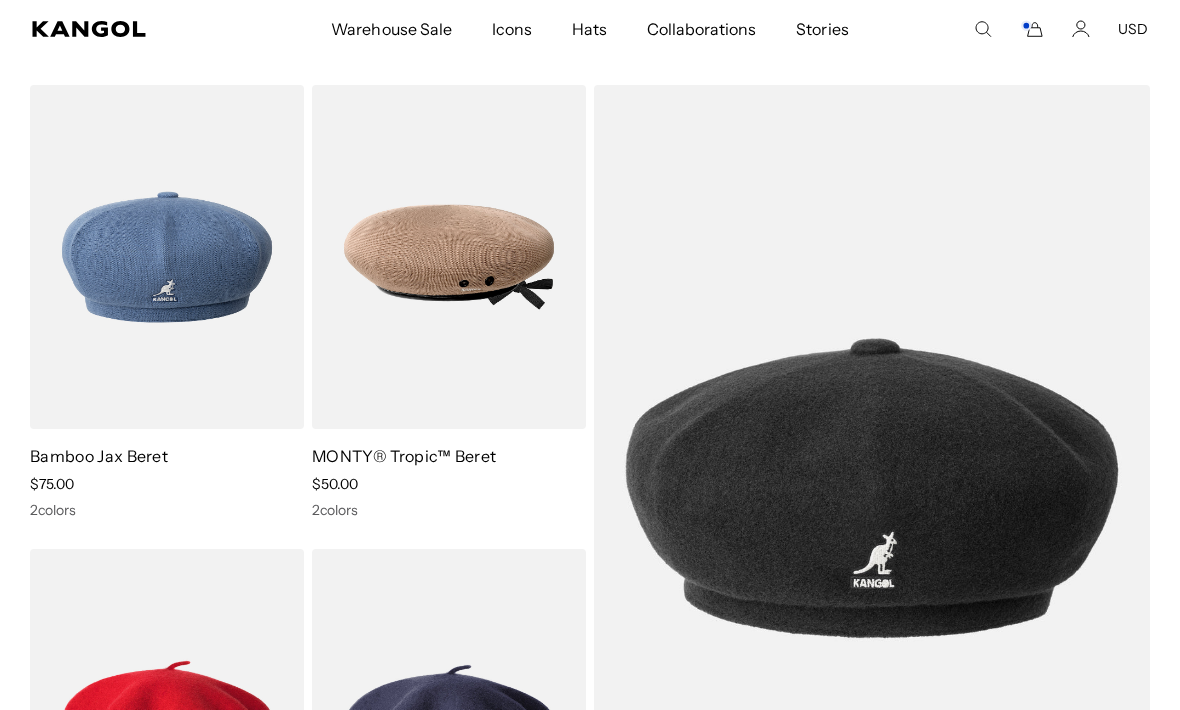 scroll, scrollTop: 138, scrollLeft: 0, axis: vertical 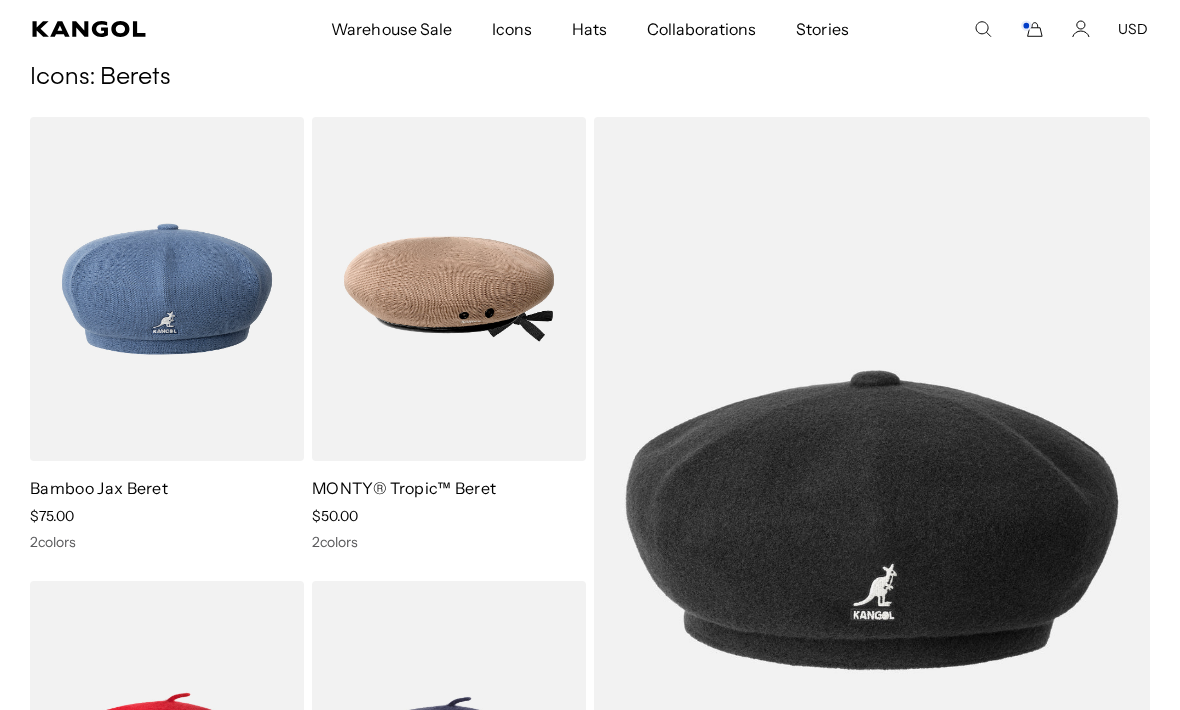 click at bounding box center (0, 0) 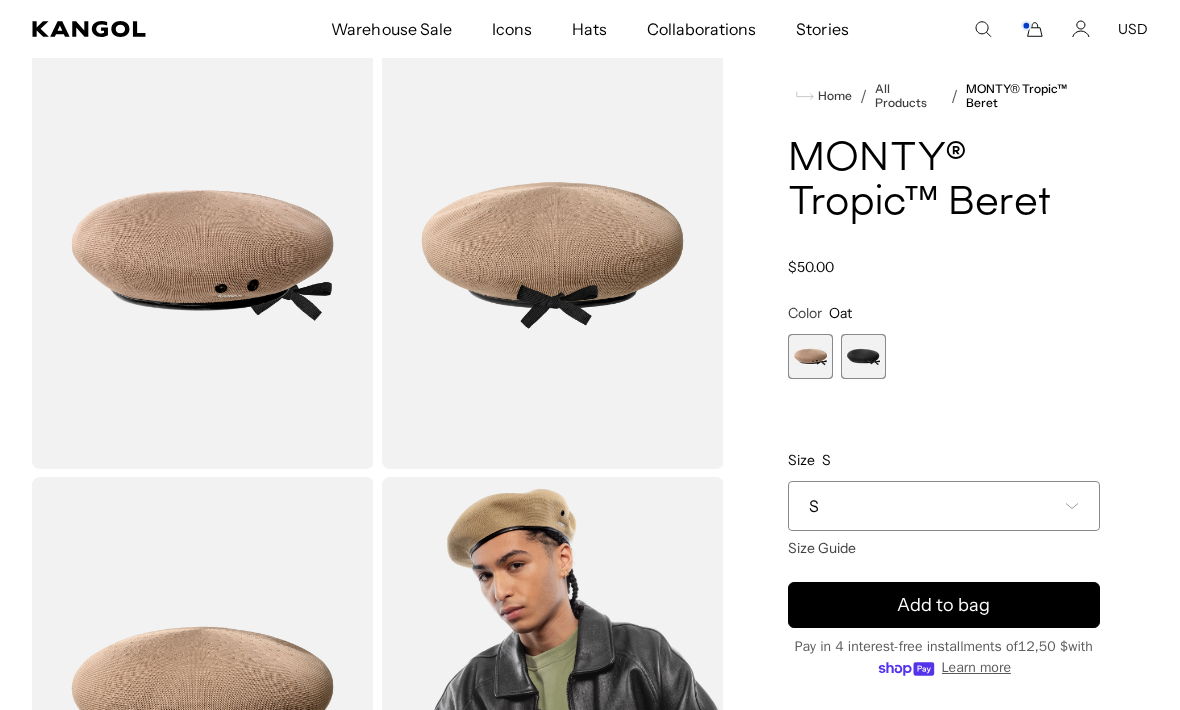 scroll, scrollTop: 51, scrollLeft: 0, axis: vertical 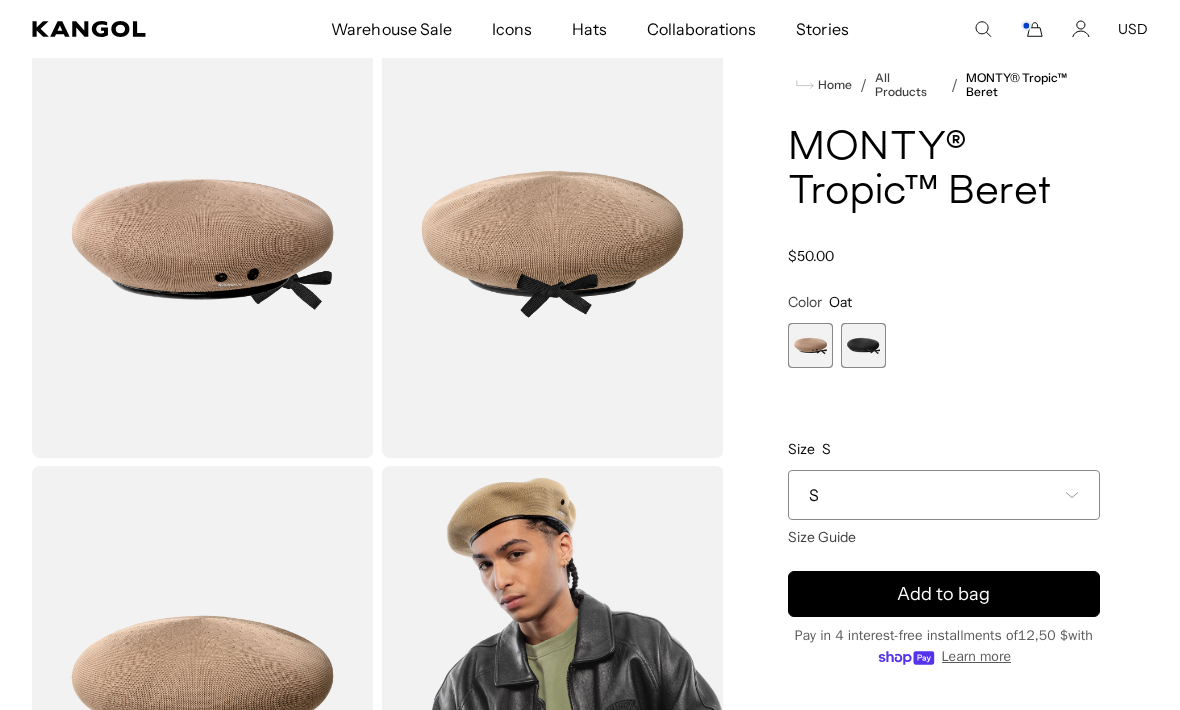 click at bounding box center [863, 345] 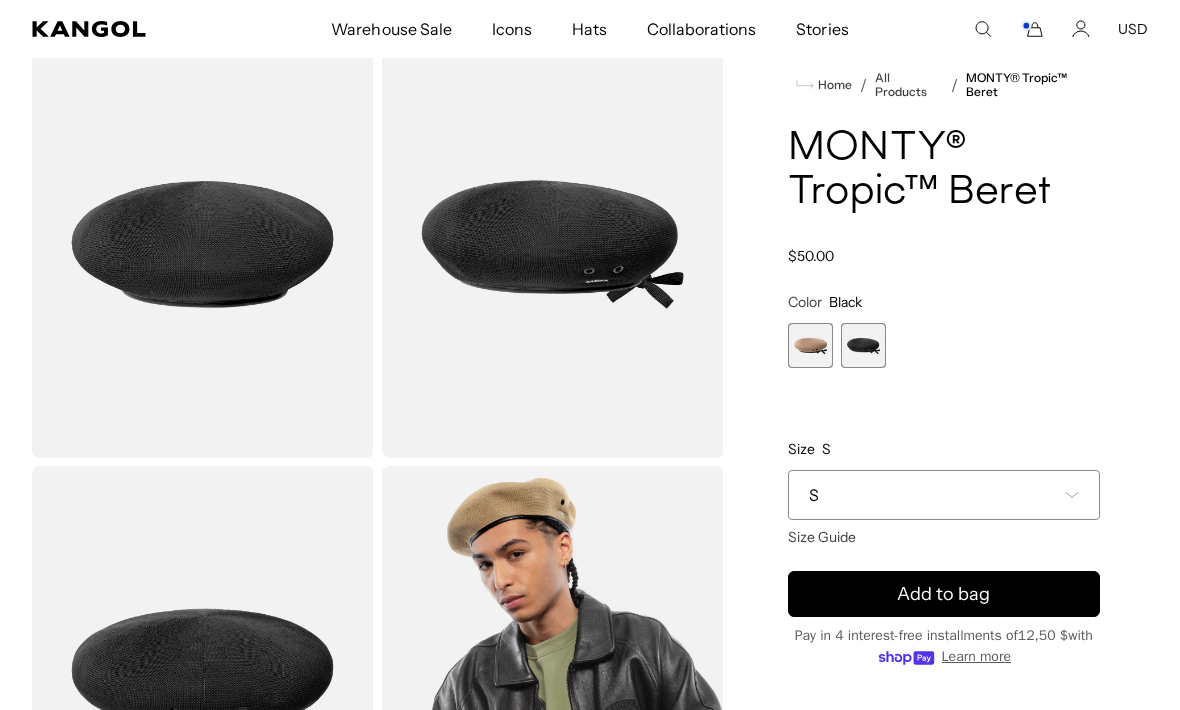 scroll, scrollTop: 98, scrollLeft: 0, axis: vertical 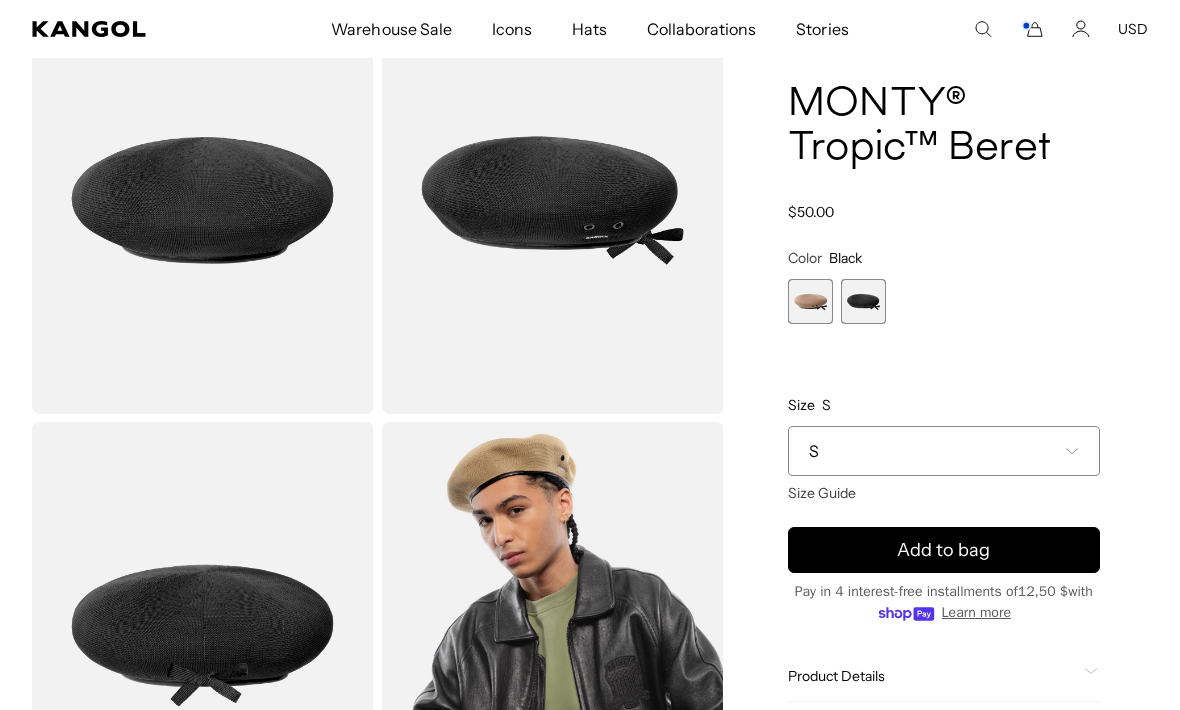 click 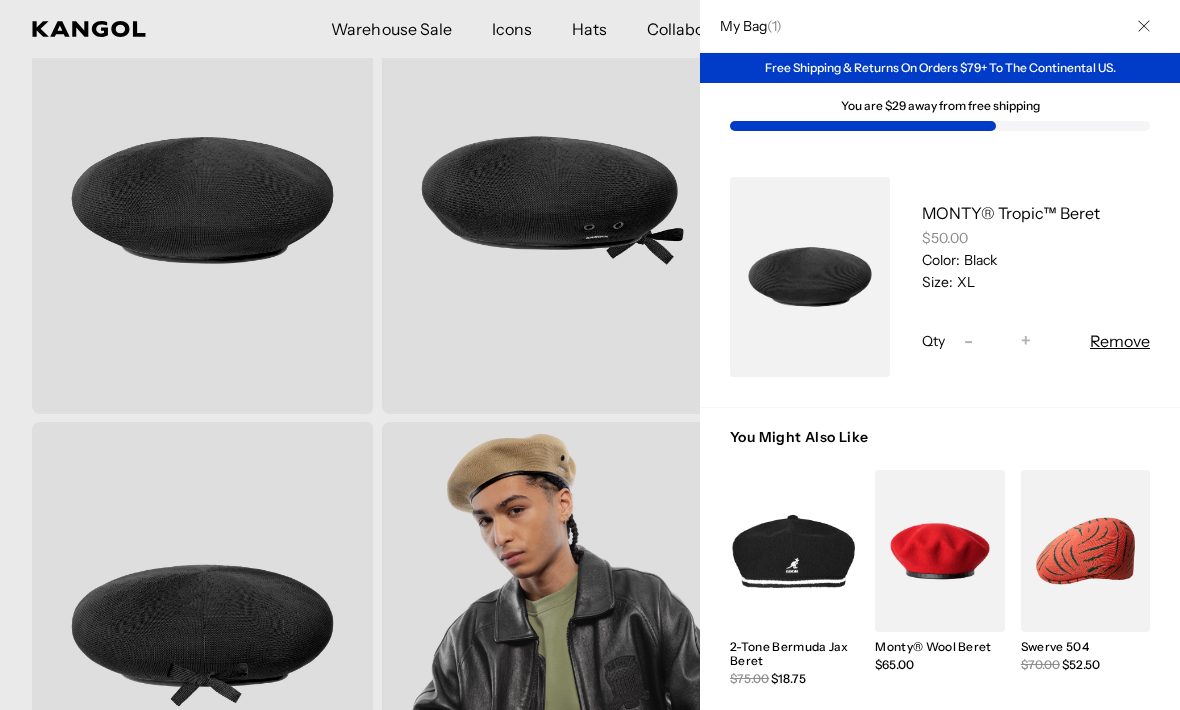 click at bounding box center (1144, 26) 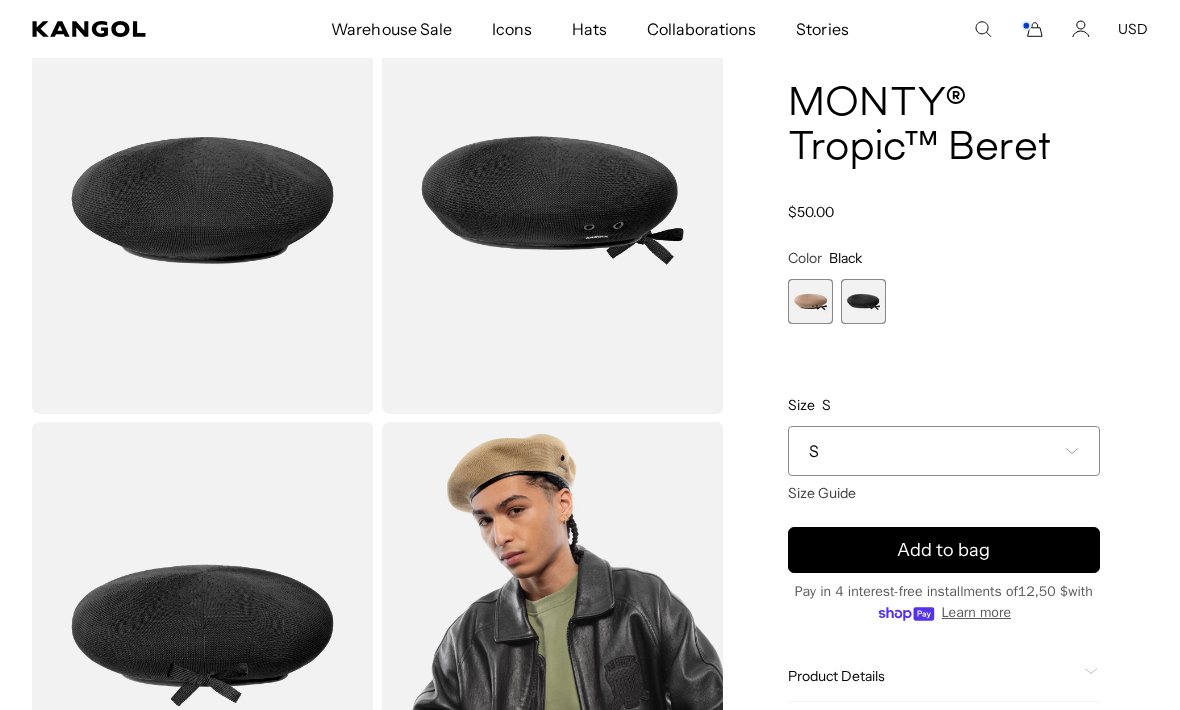 scroll, scrollTop: 0, scrollLeft: 0, axis: both 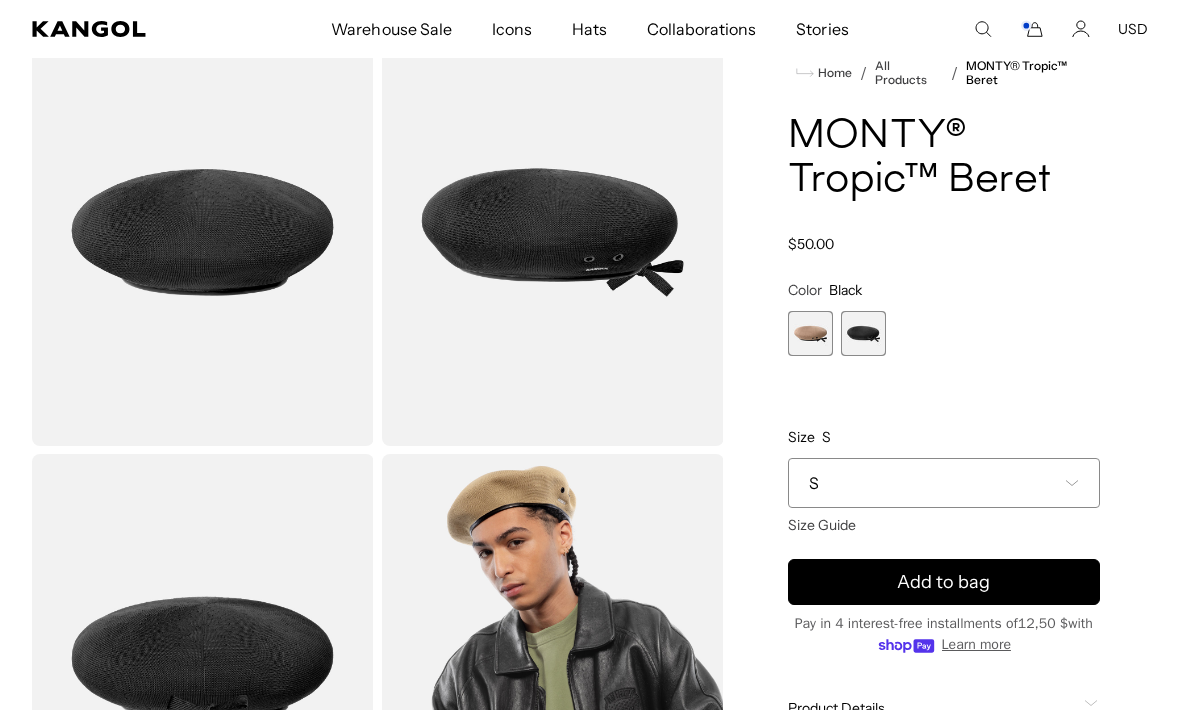 click 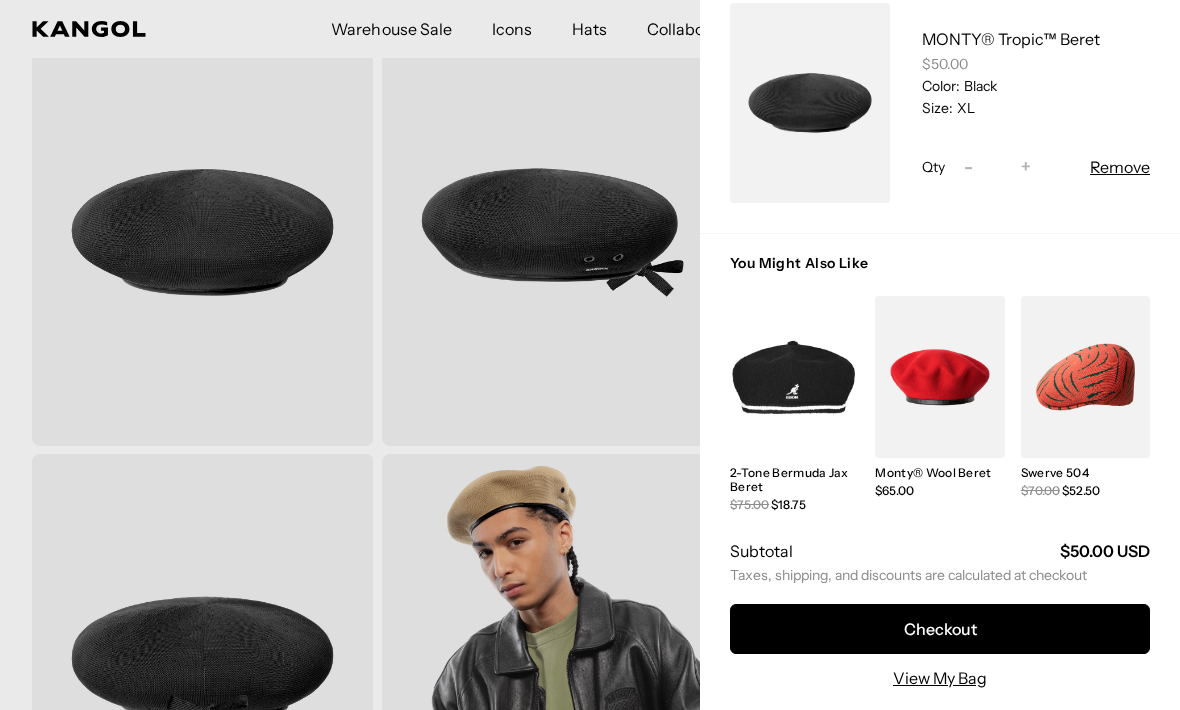 click on "Checkout" at bounding box center [940, 629] 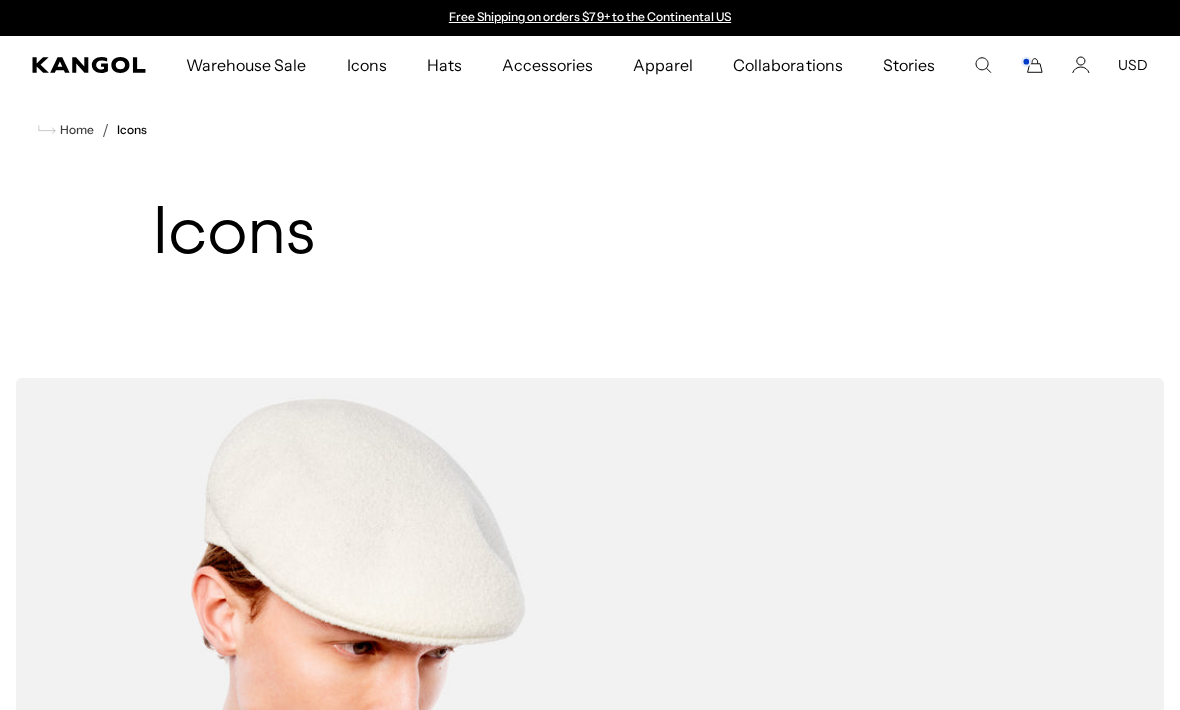 scroll, scrollTop: 37, scrollLeft: 0, axis: vertical 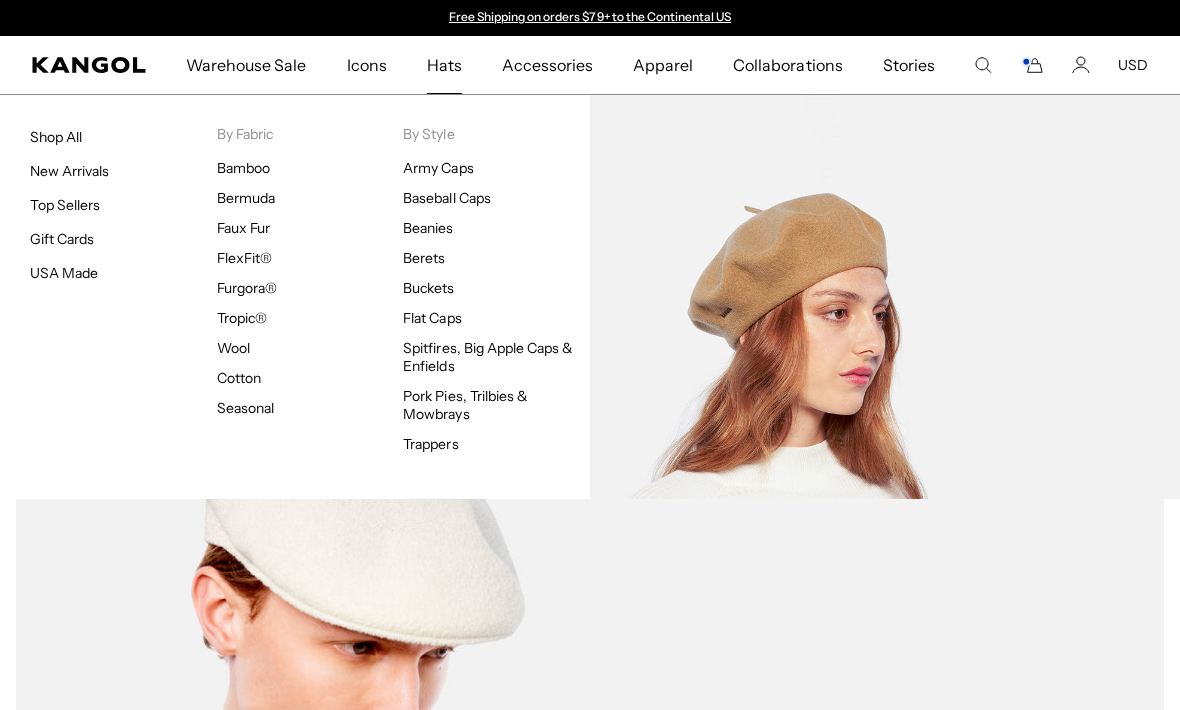 click on "Berets" at bounding box center [424, 258] 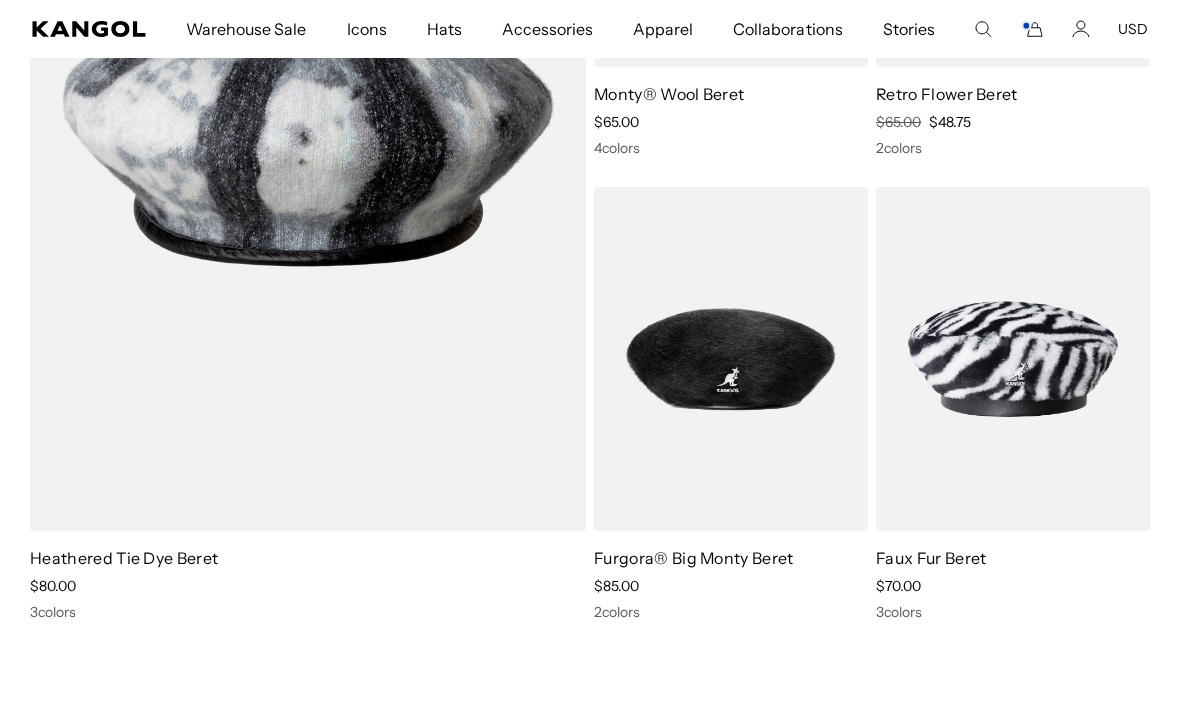 scroll, scrollTop: 1461, scrollLeft: 0, axis: vertical 